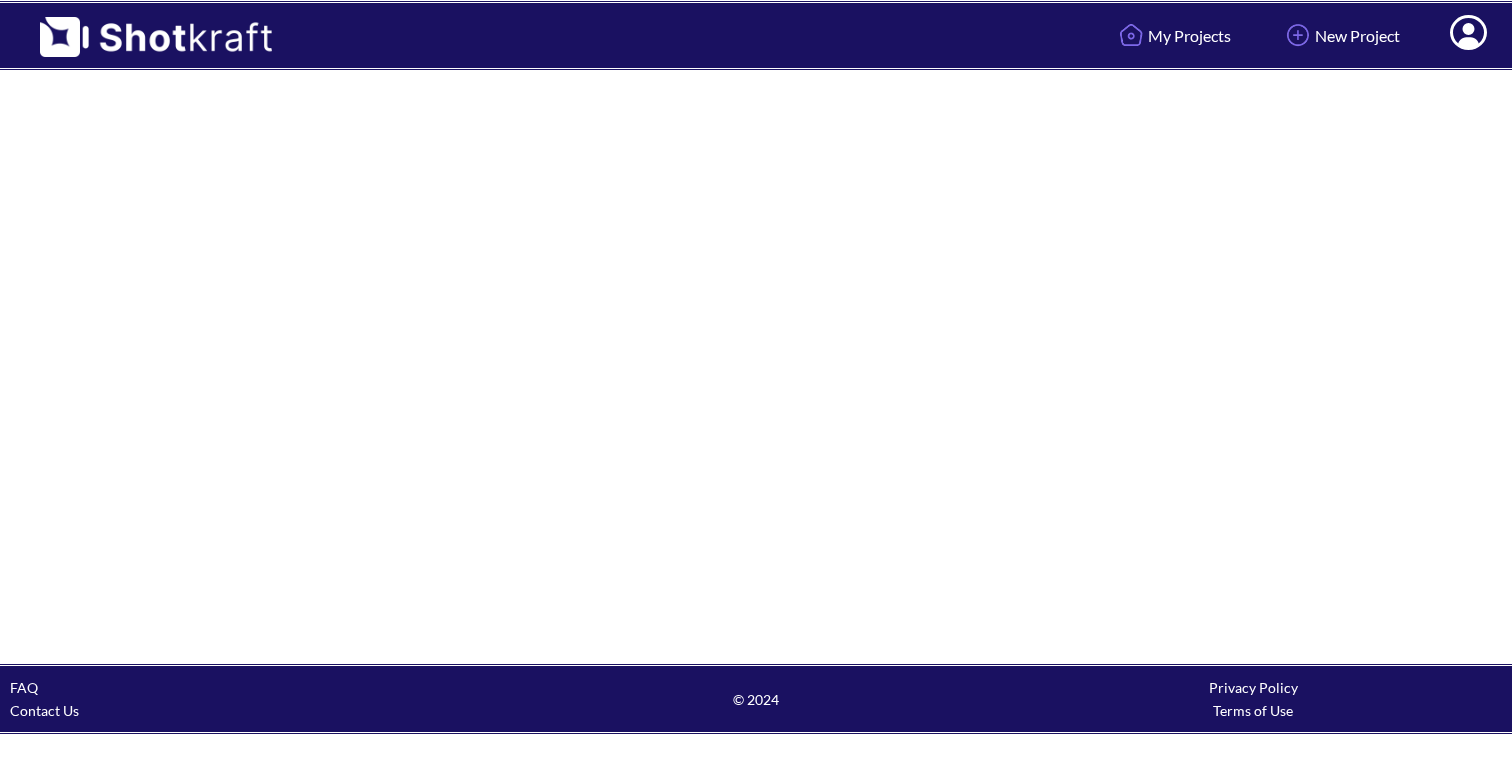 scroll, scrollTop: 0, scrollLeft: 0, axis: both 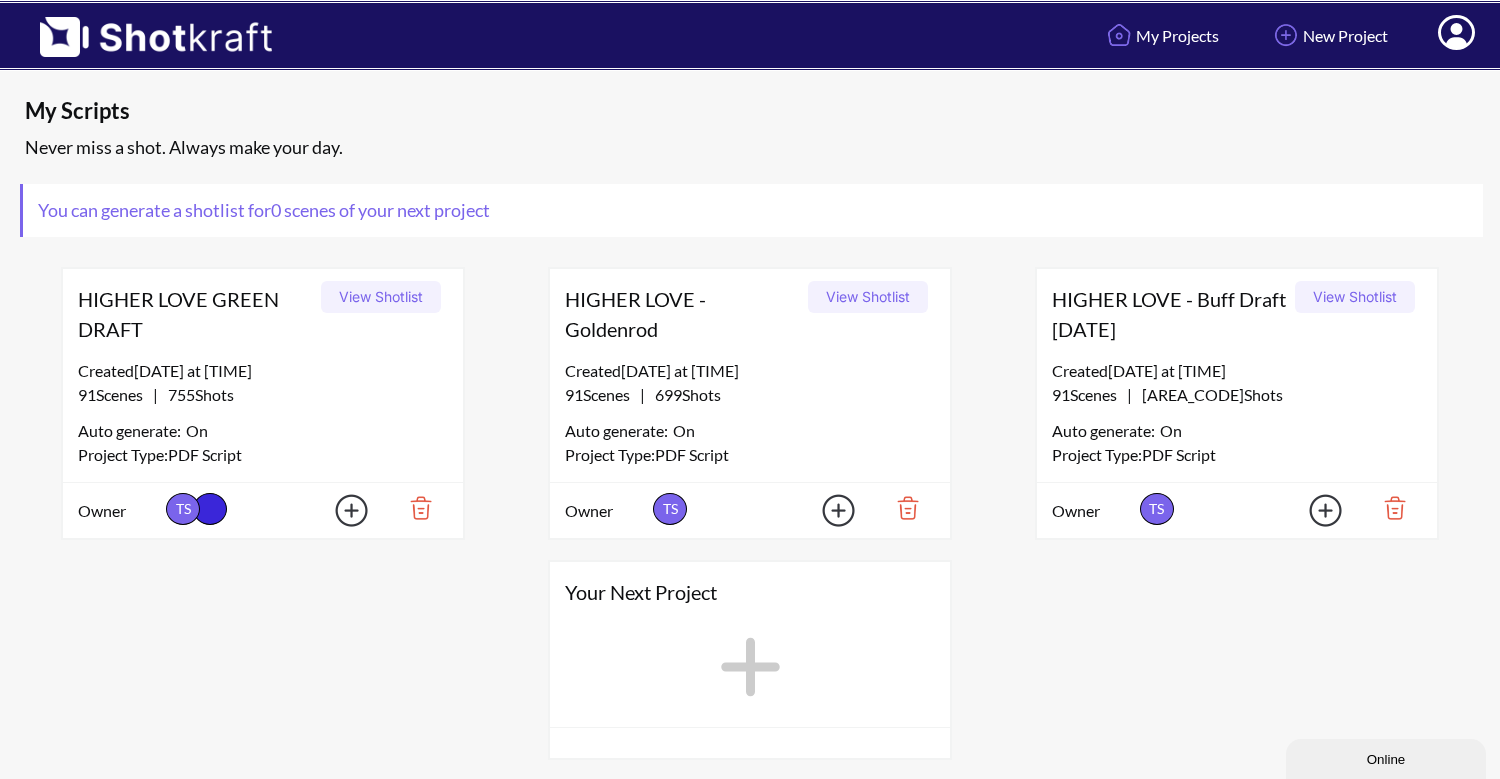 click at bounding box center [1387, 508] 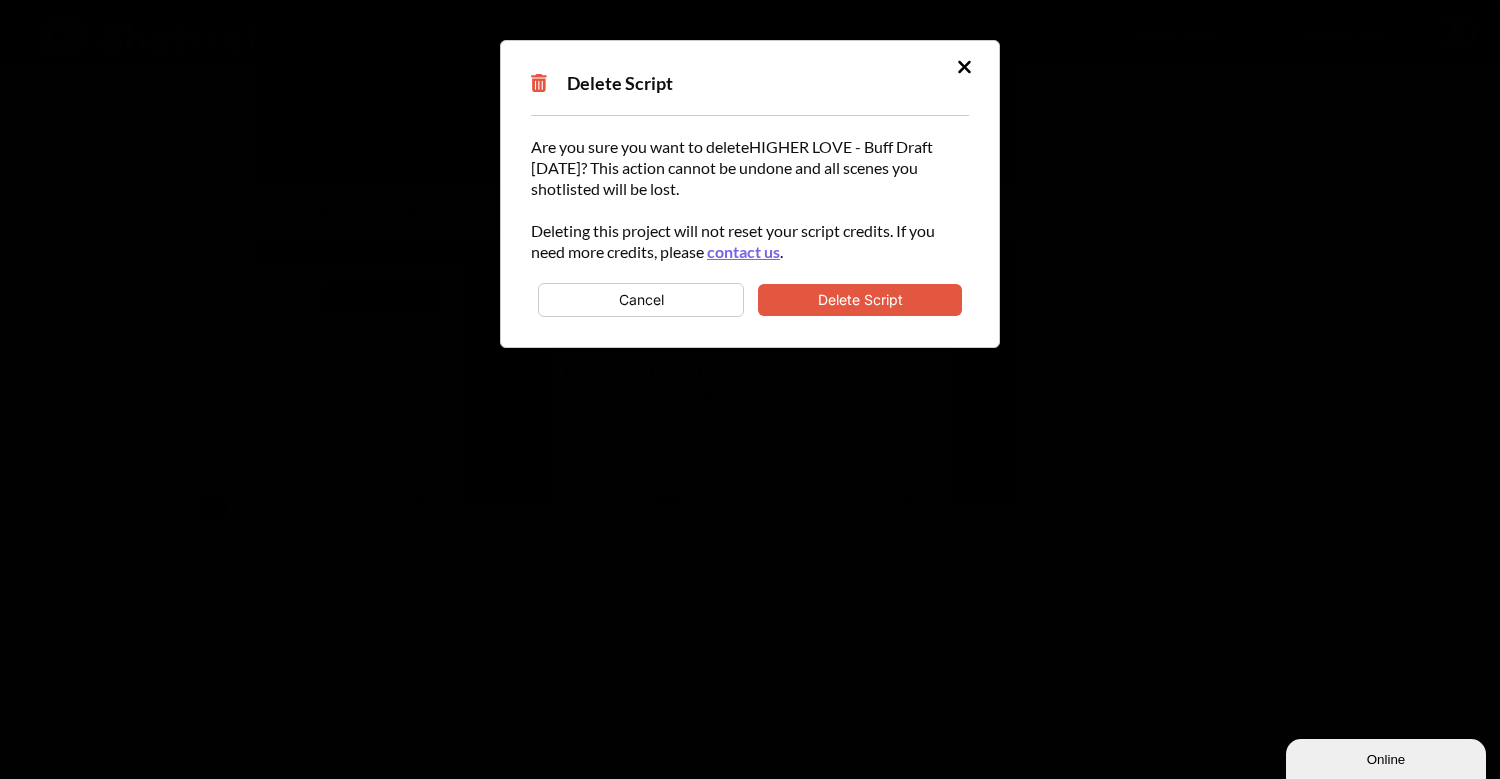 click on "Delete Script" at bounding box center (860, 300) 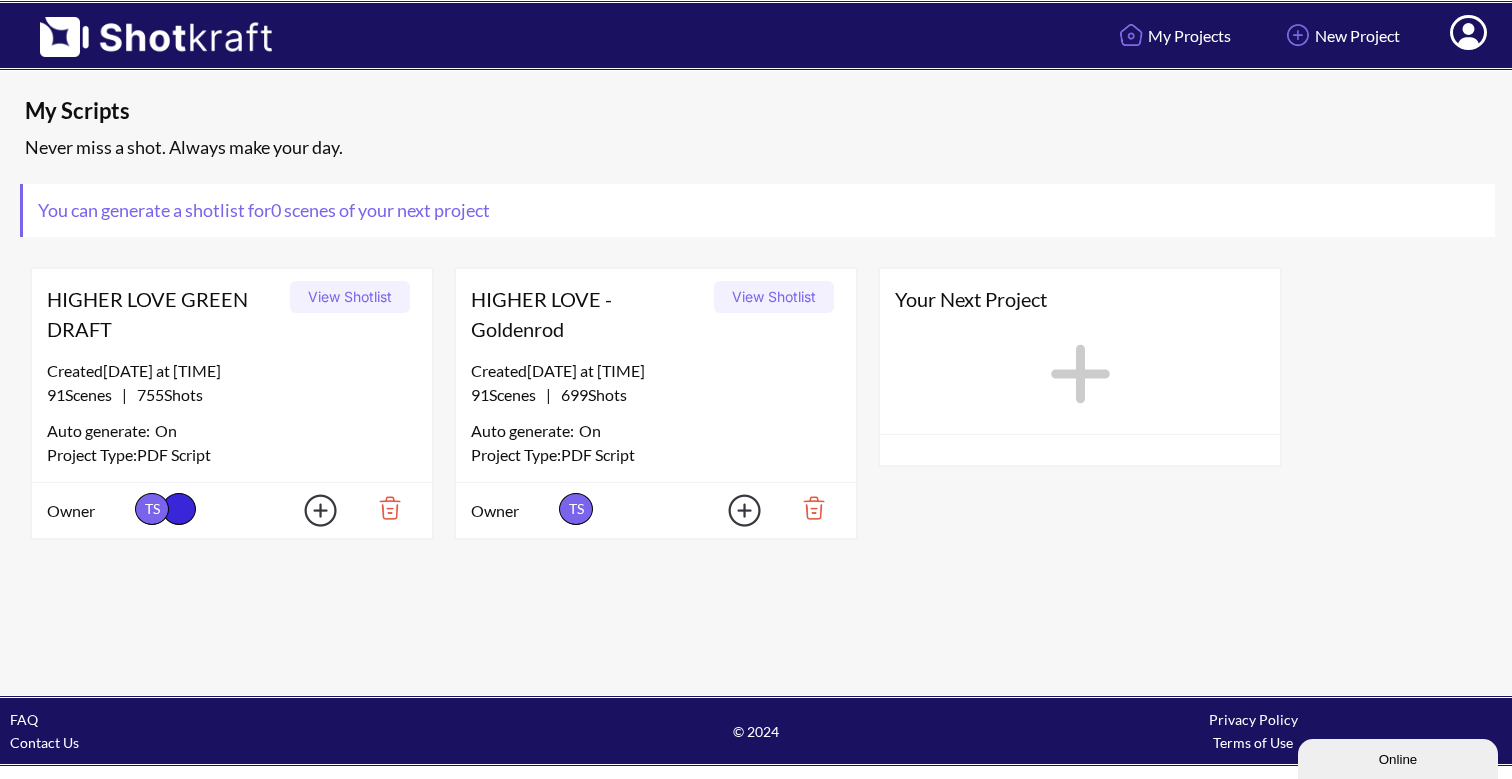 click 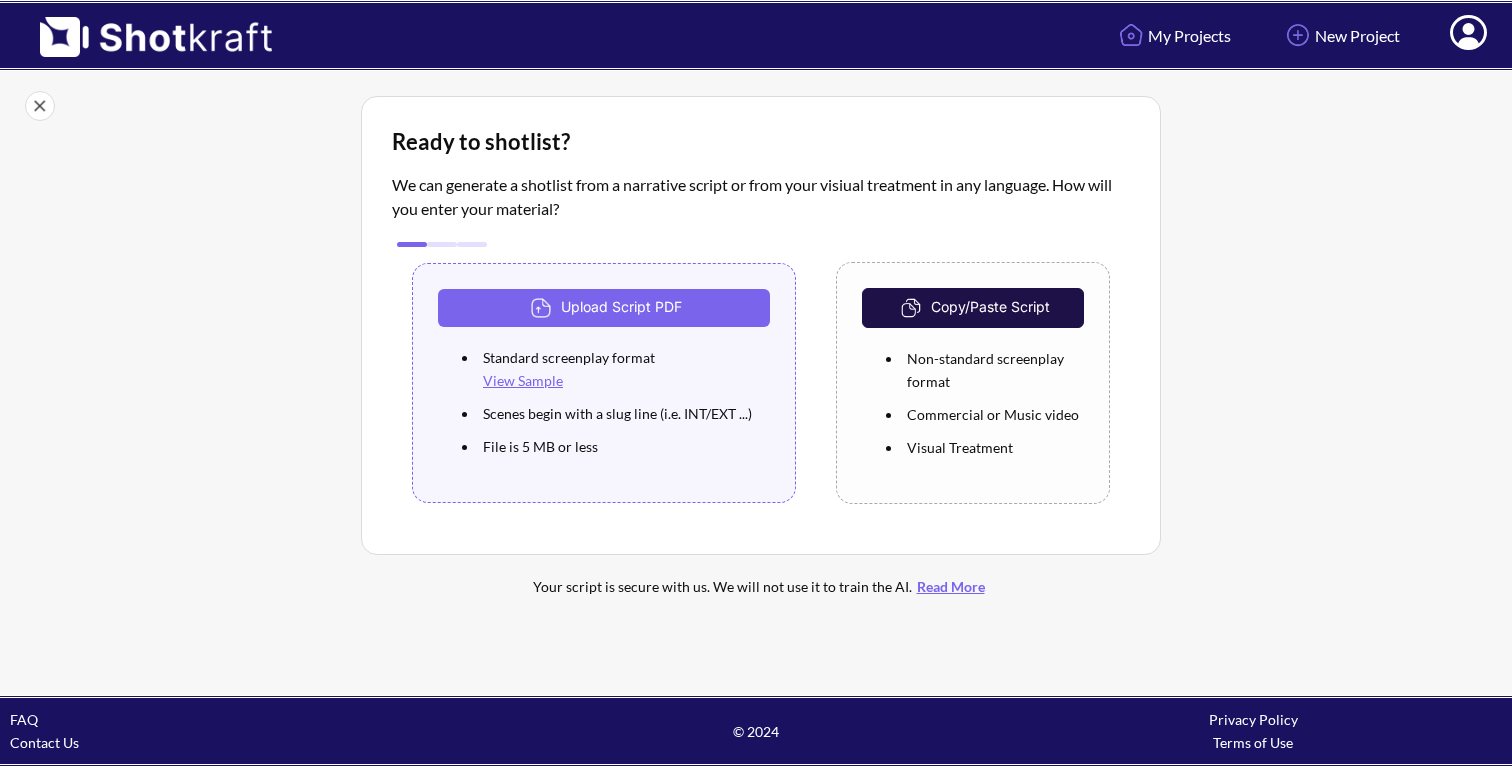 scroll, scrollTop: 0, scrollLeft: 0, axis: both 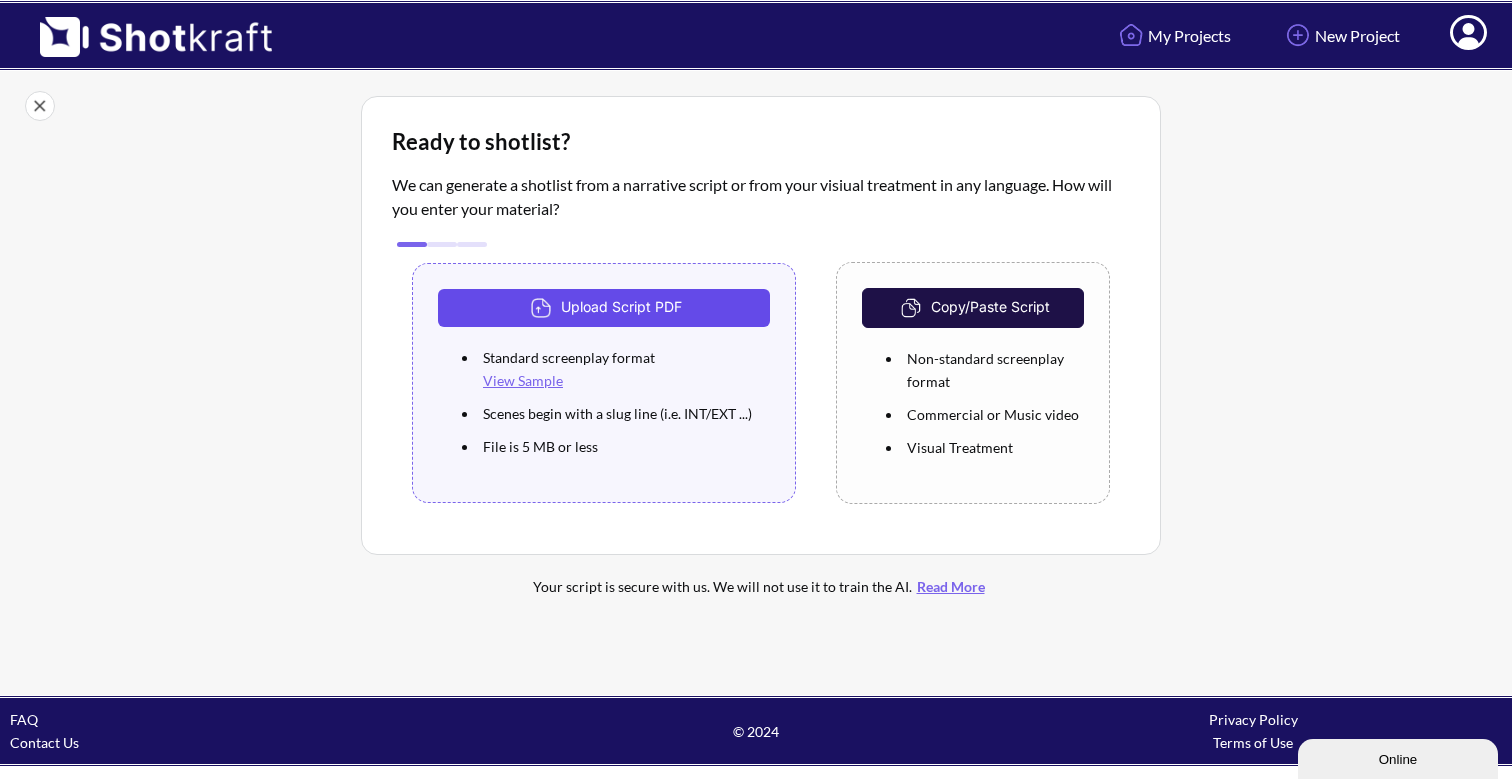 click on "Upload Script PDF" at bounding box center [604, 308] 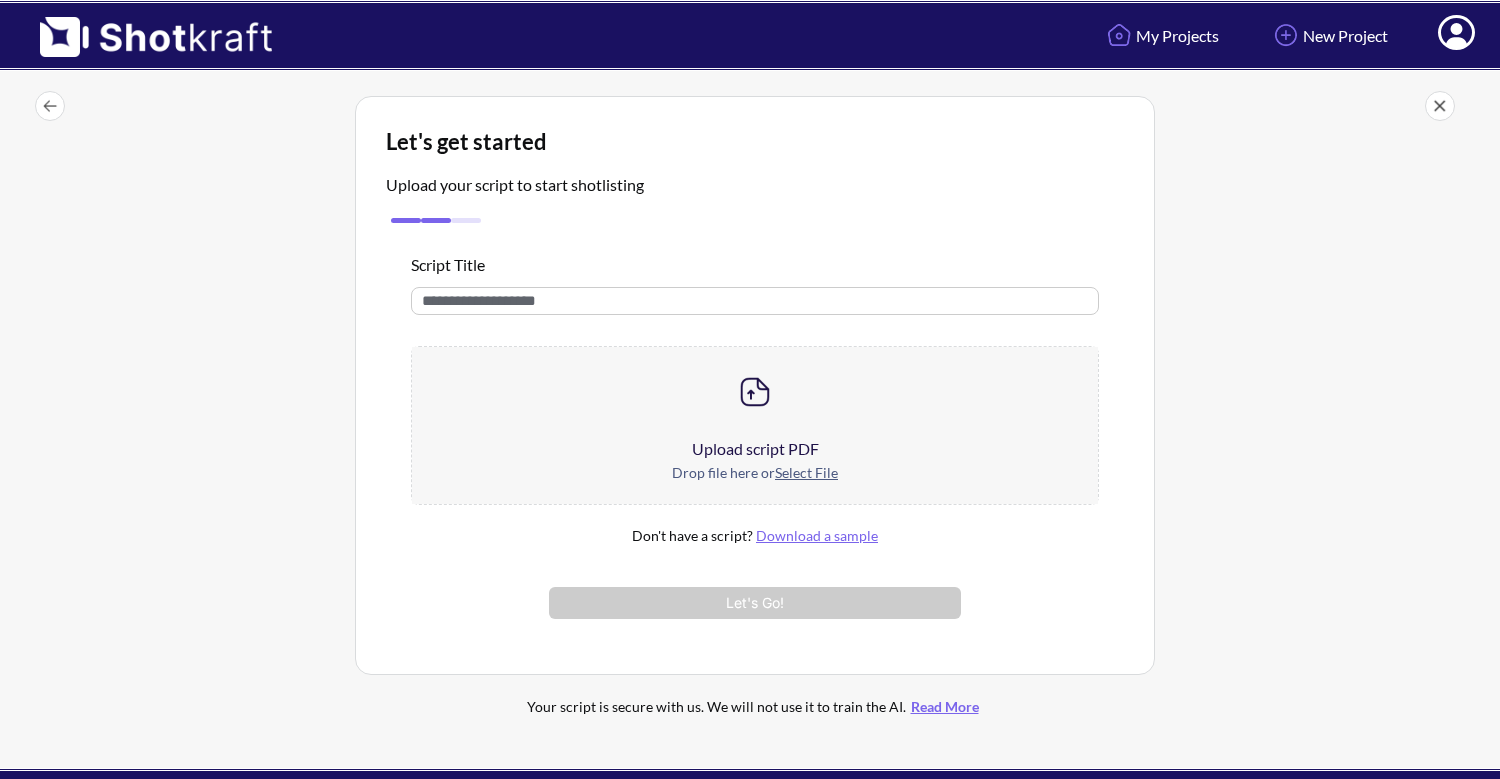 scroll, scrollTop: 0, scrollLeft: 0, axis: both 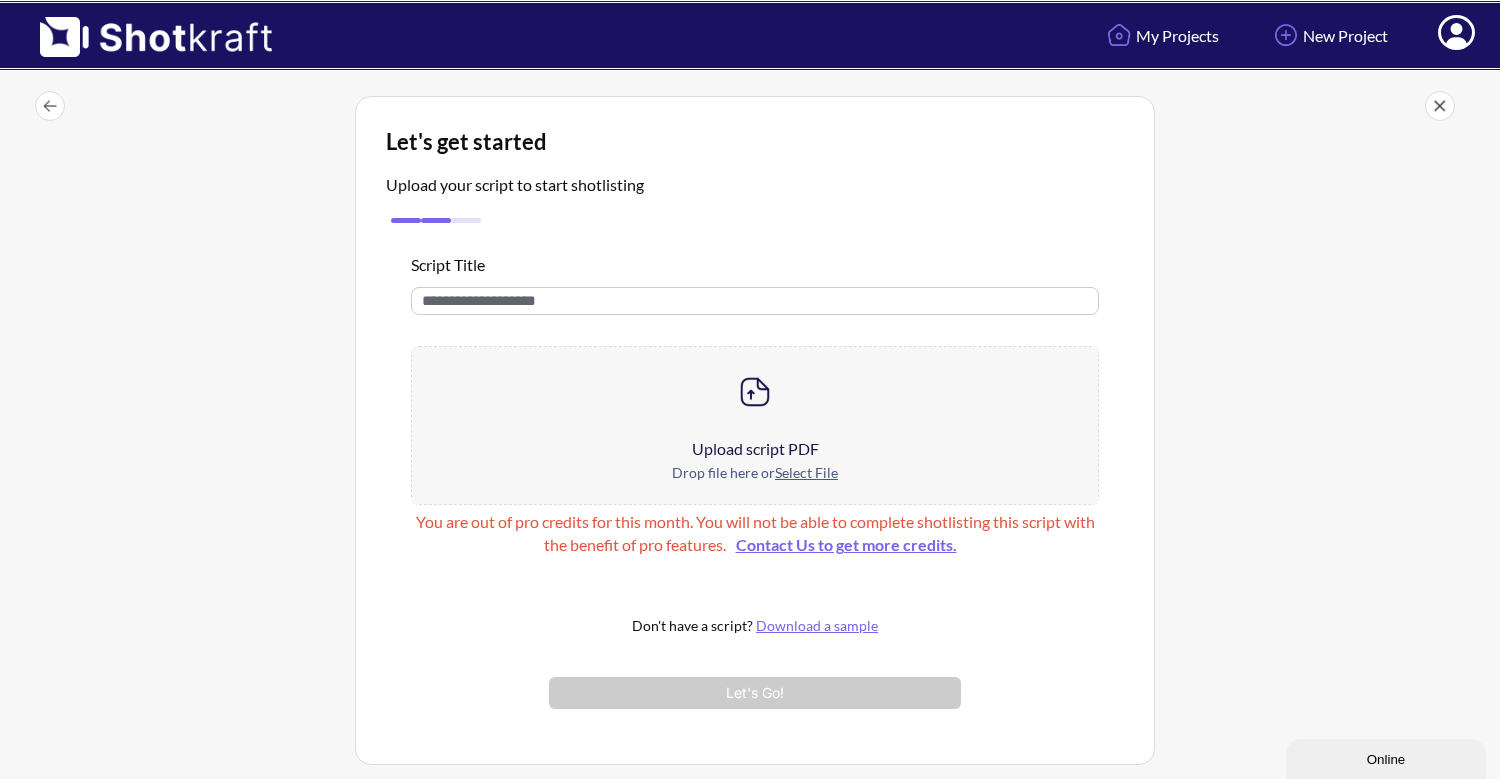 click on "Select File" at bounding box center [806, 472] 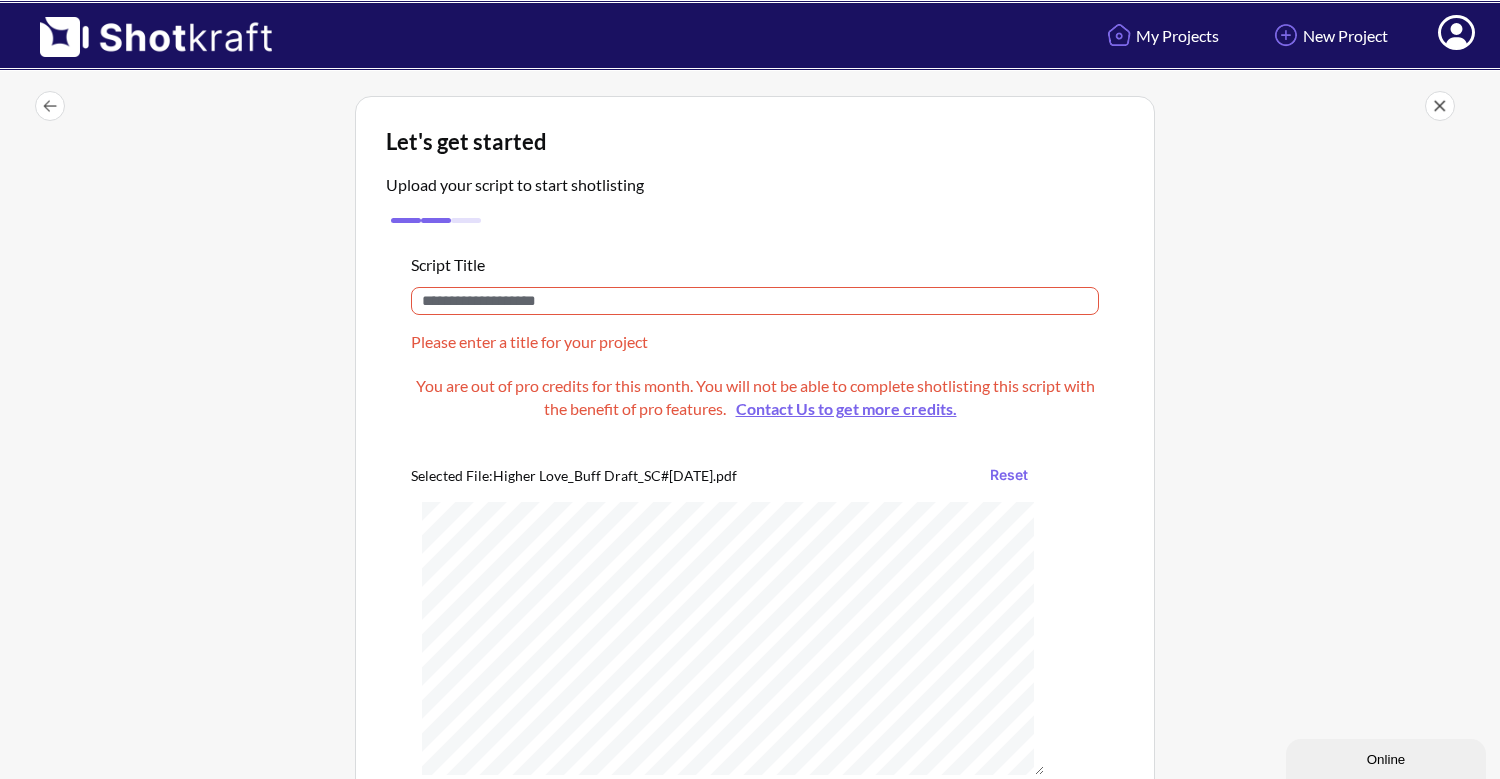 click at bounding box center (755, 301) 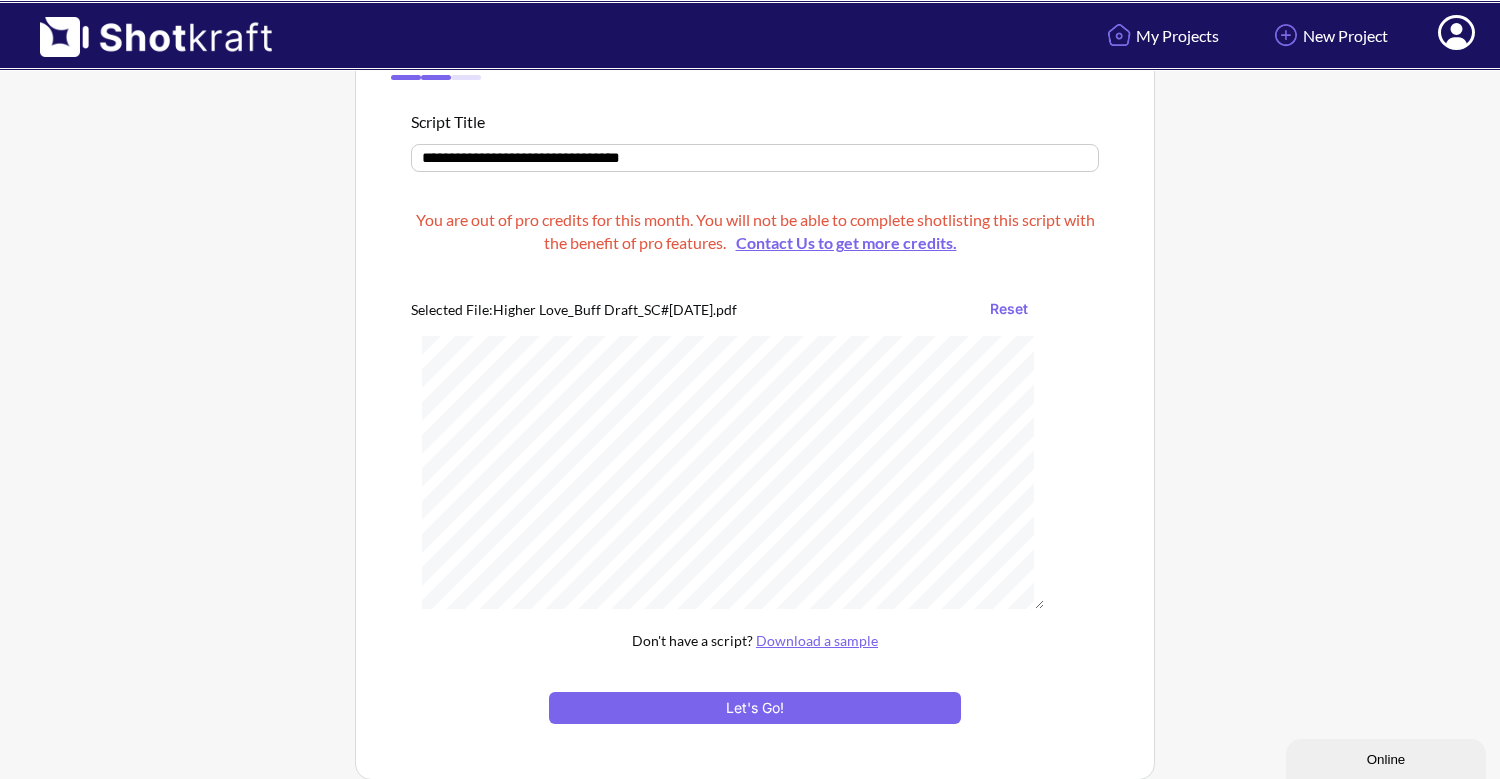 scroll, scrollTop: 201, scrollLeft: 0, axis: vertical 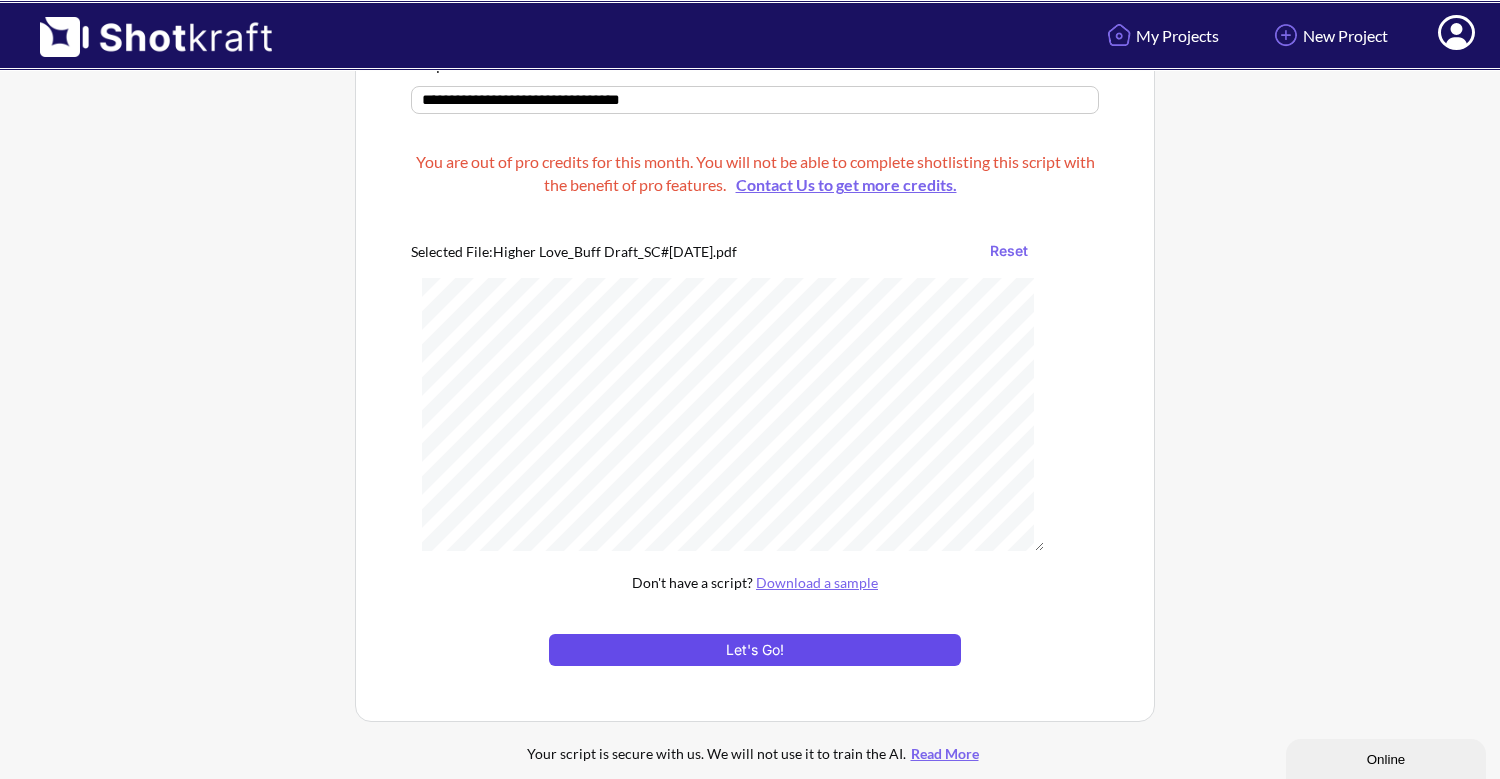 type on "**********" 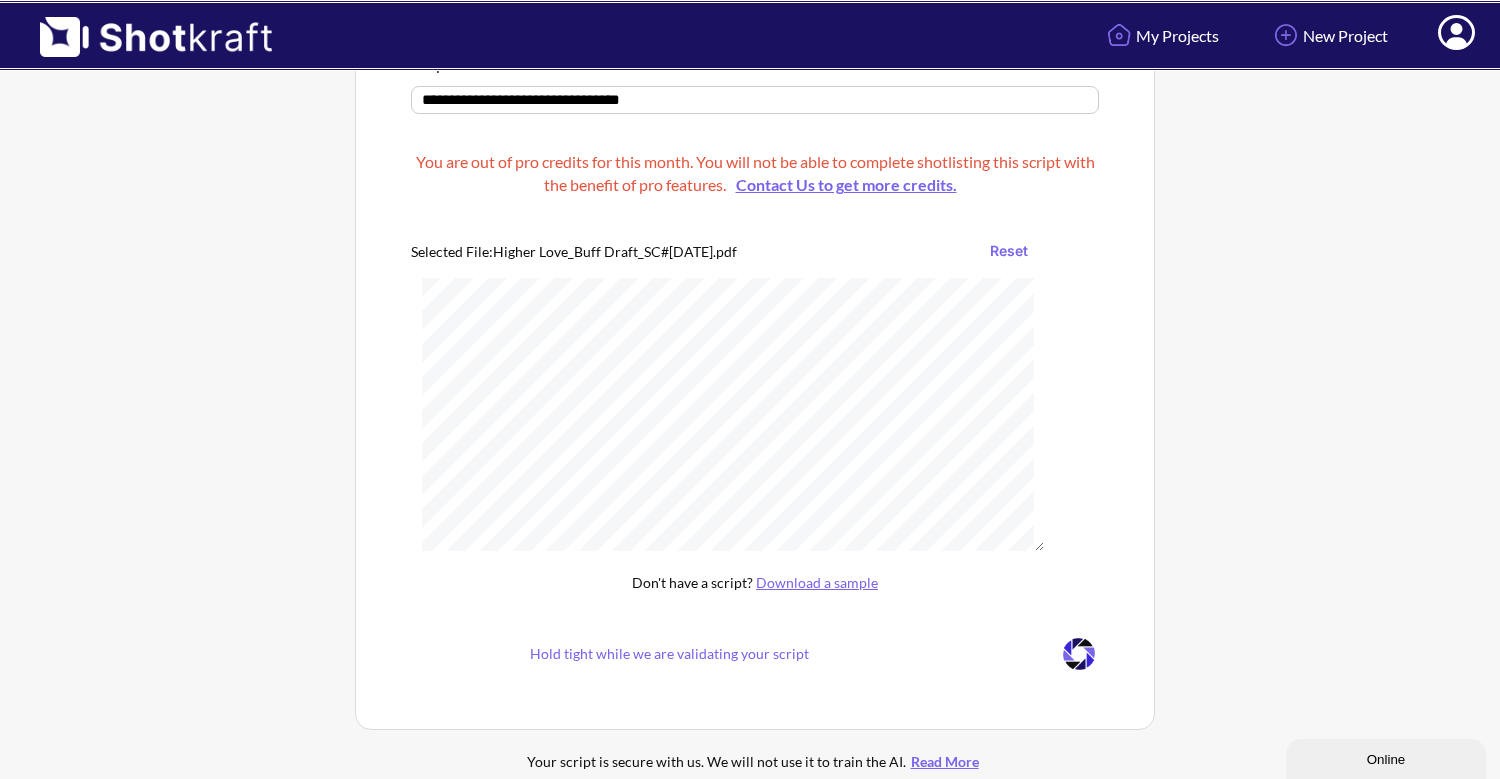 scroll, scrollTop: 153, scrollLeft: 0, axis: vertical 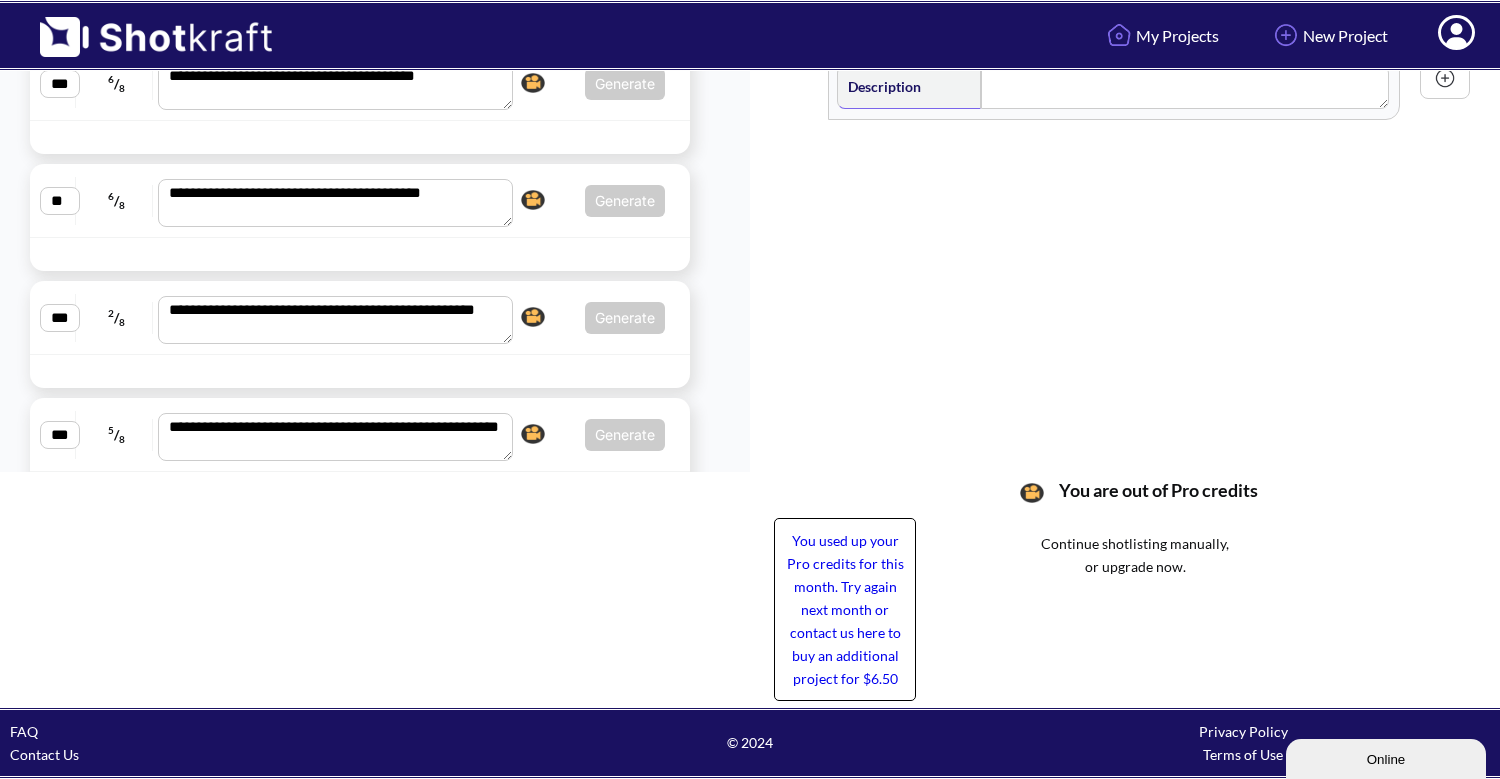 click at bounding box center (1032, 493) 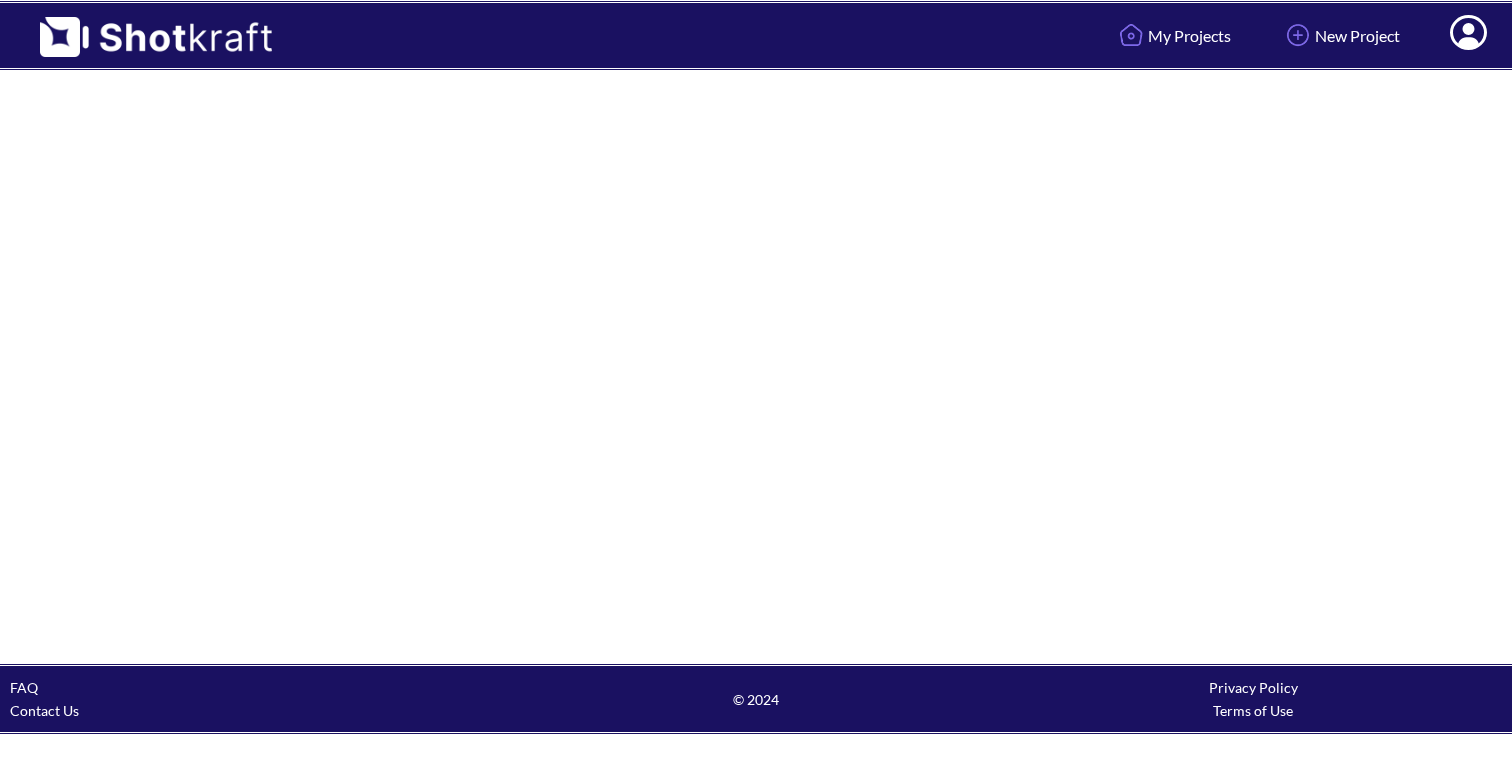 scroll, scrollTop: 0, scrollLeft: 0, axis: both 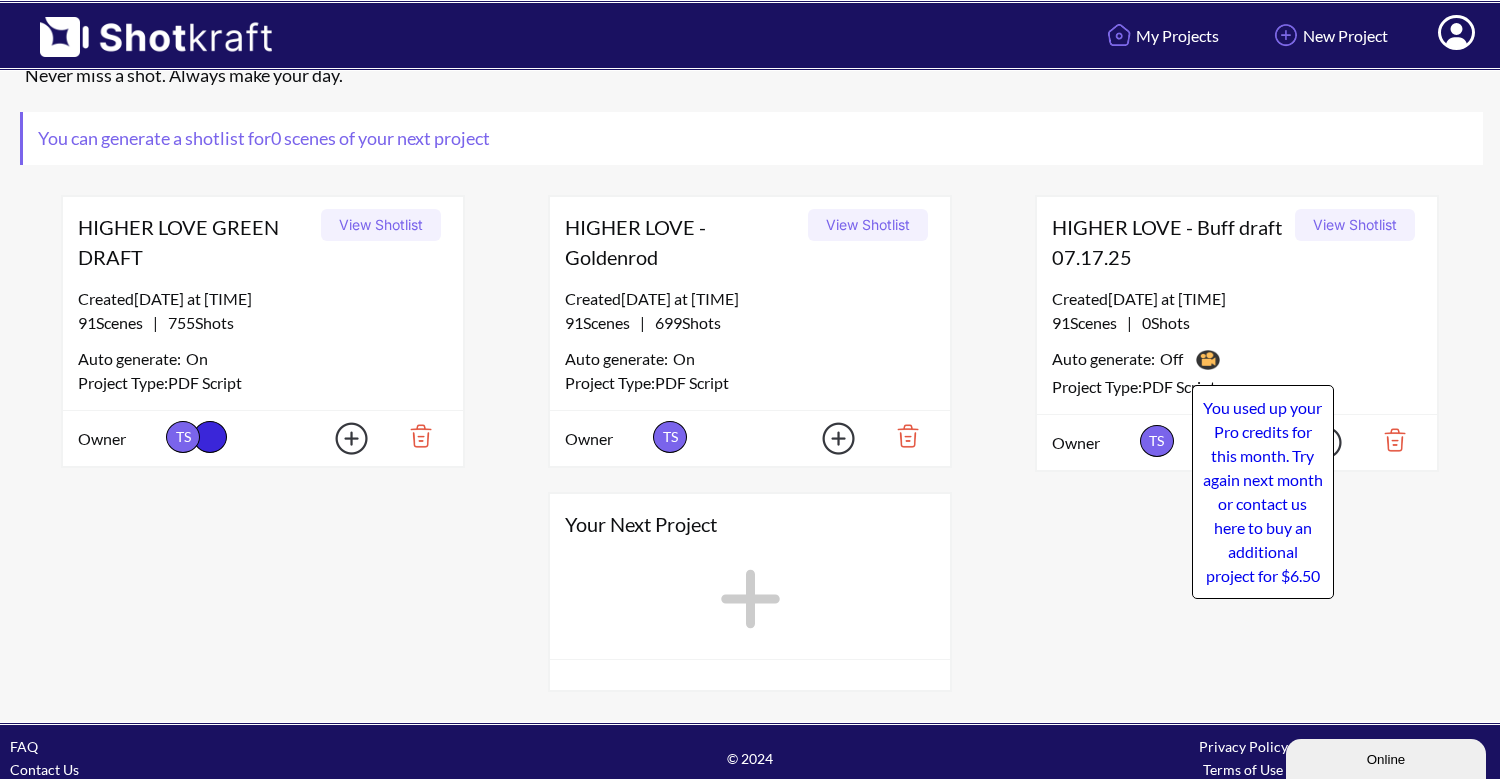 click at bounding box center (1208, 360) 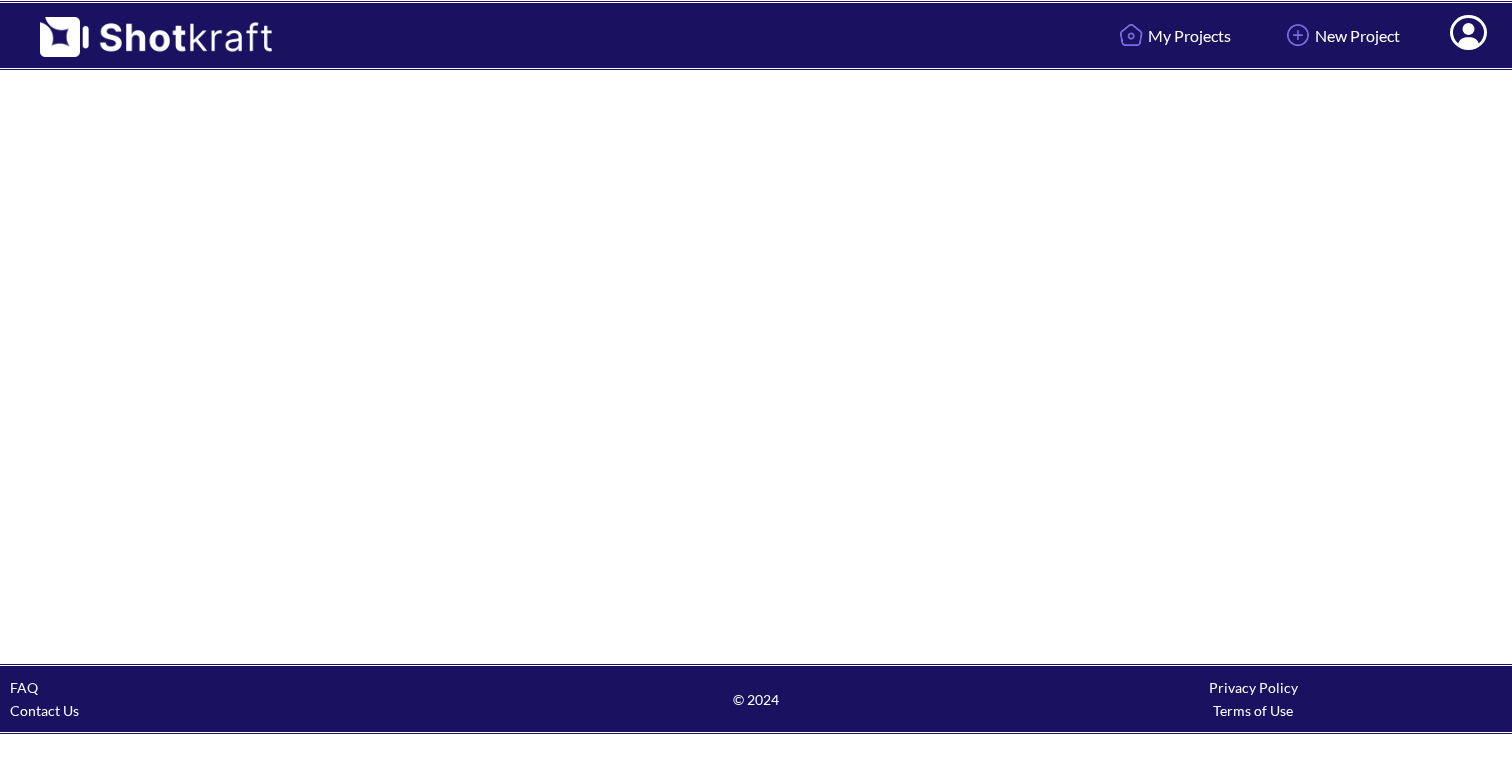 scroll, scrollTop: 0, scrollLeft: 0, axis: both 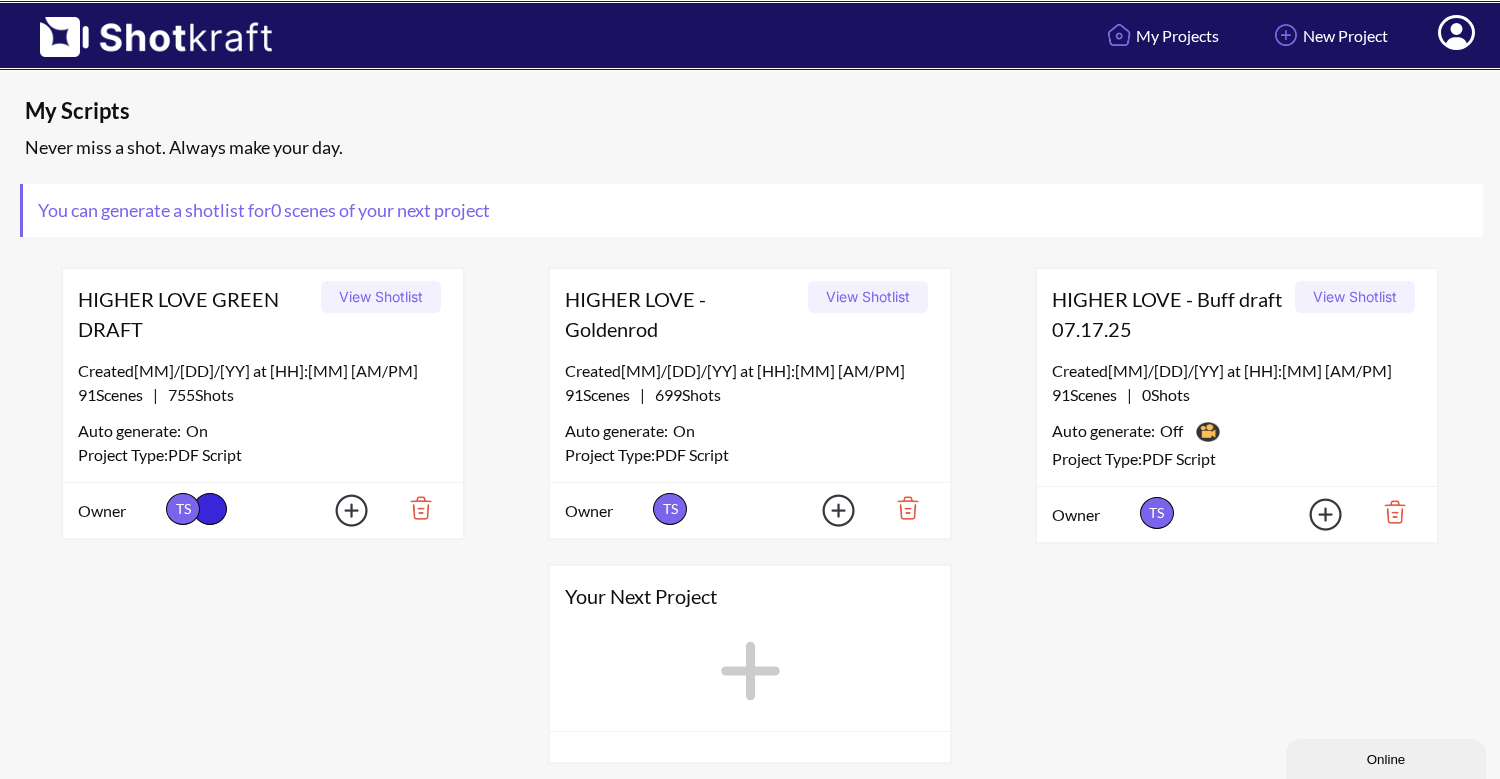 click on "View Shotlist" at bounding box center [1355, 297] 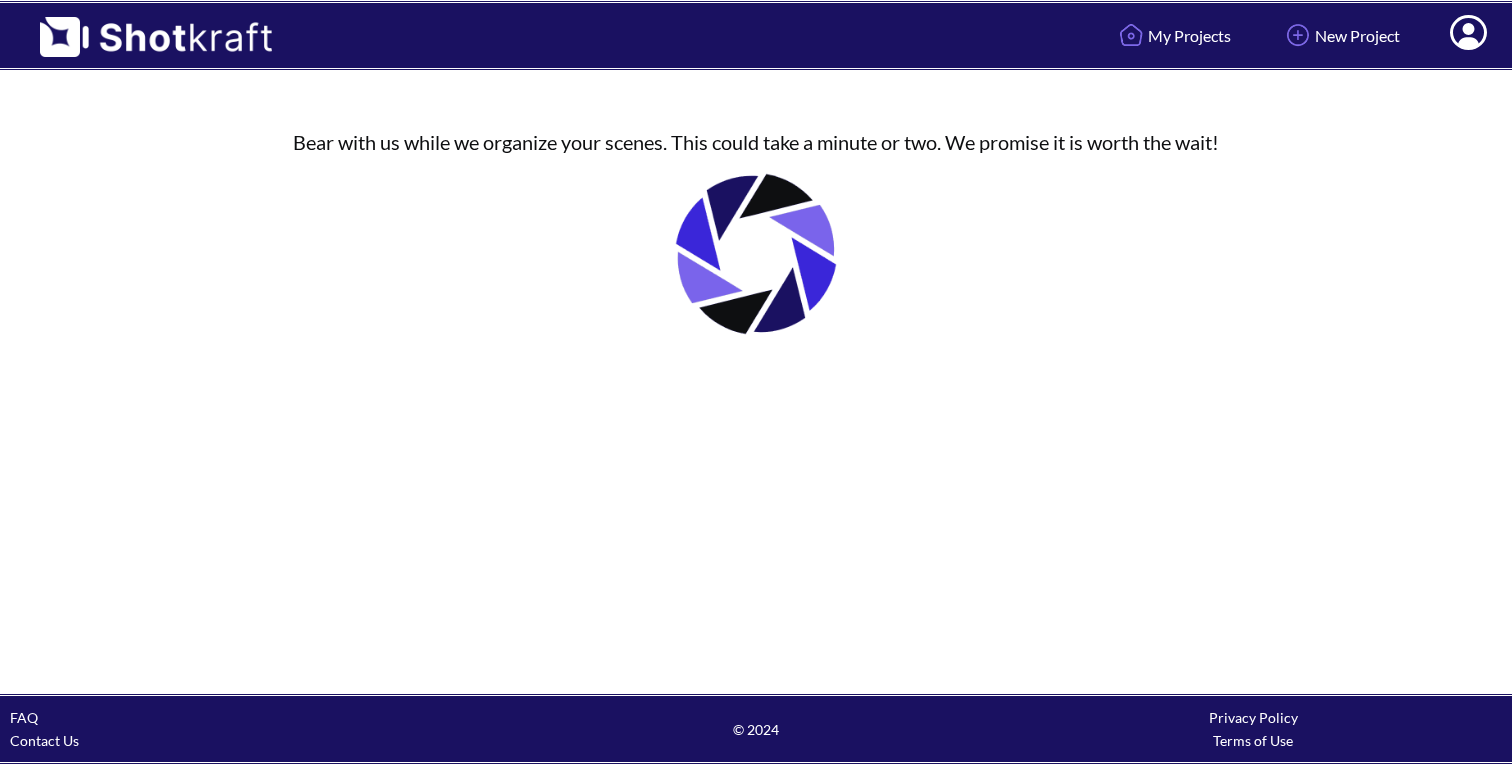 scroll, scrollTop: 0, scrollLeft: 0, axis: both 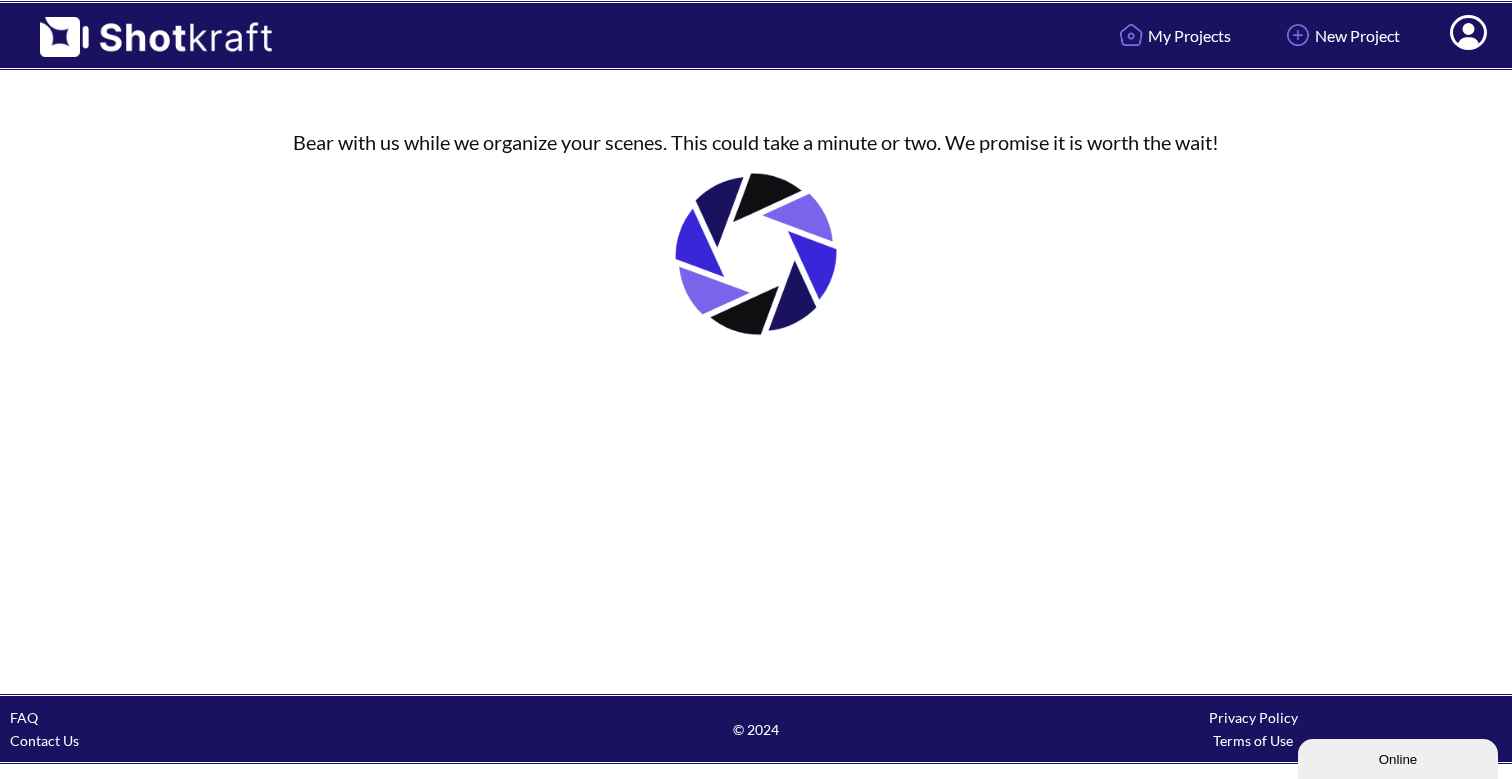 click on "Online" at bounding box center (1398, 759) 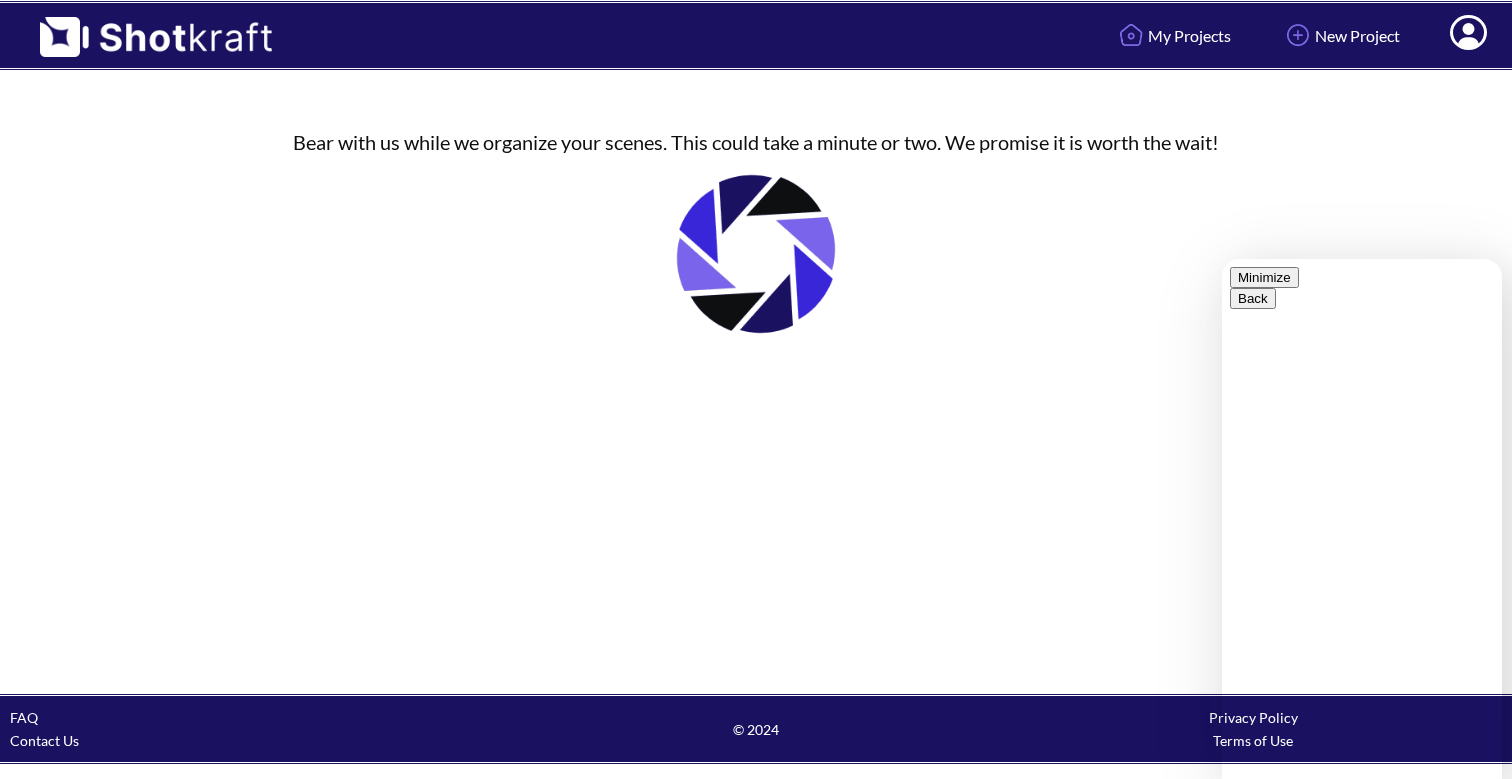 click on "We typically reply in a few minutes" at bounding box center (1362, 1006) 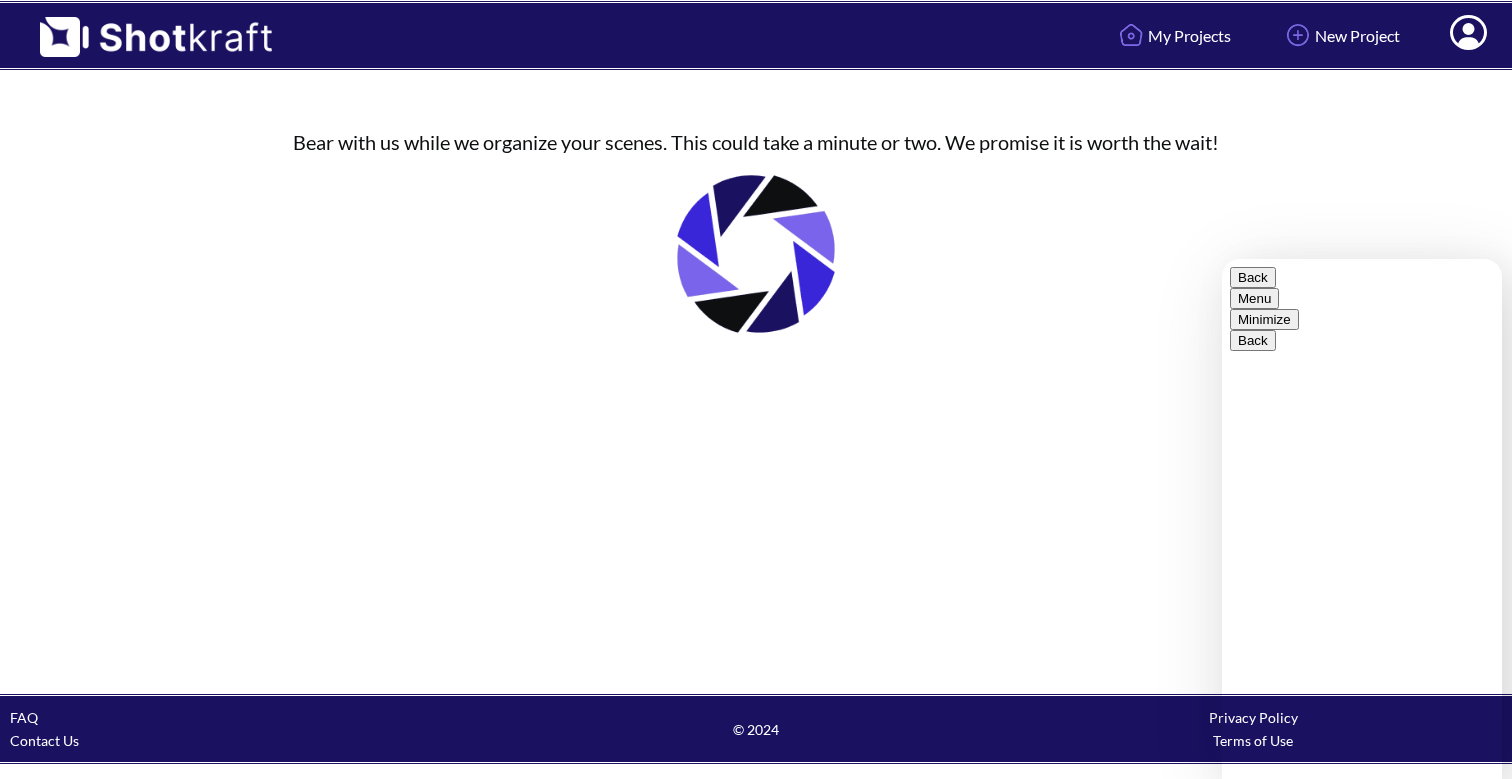 click at bounding box center (1222, 259) 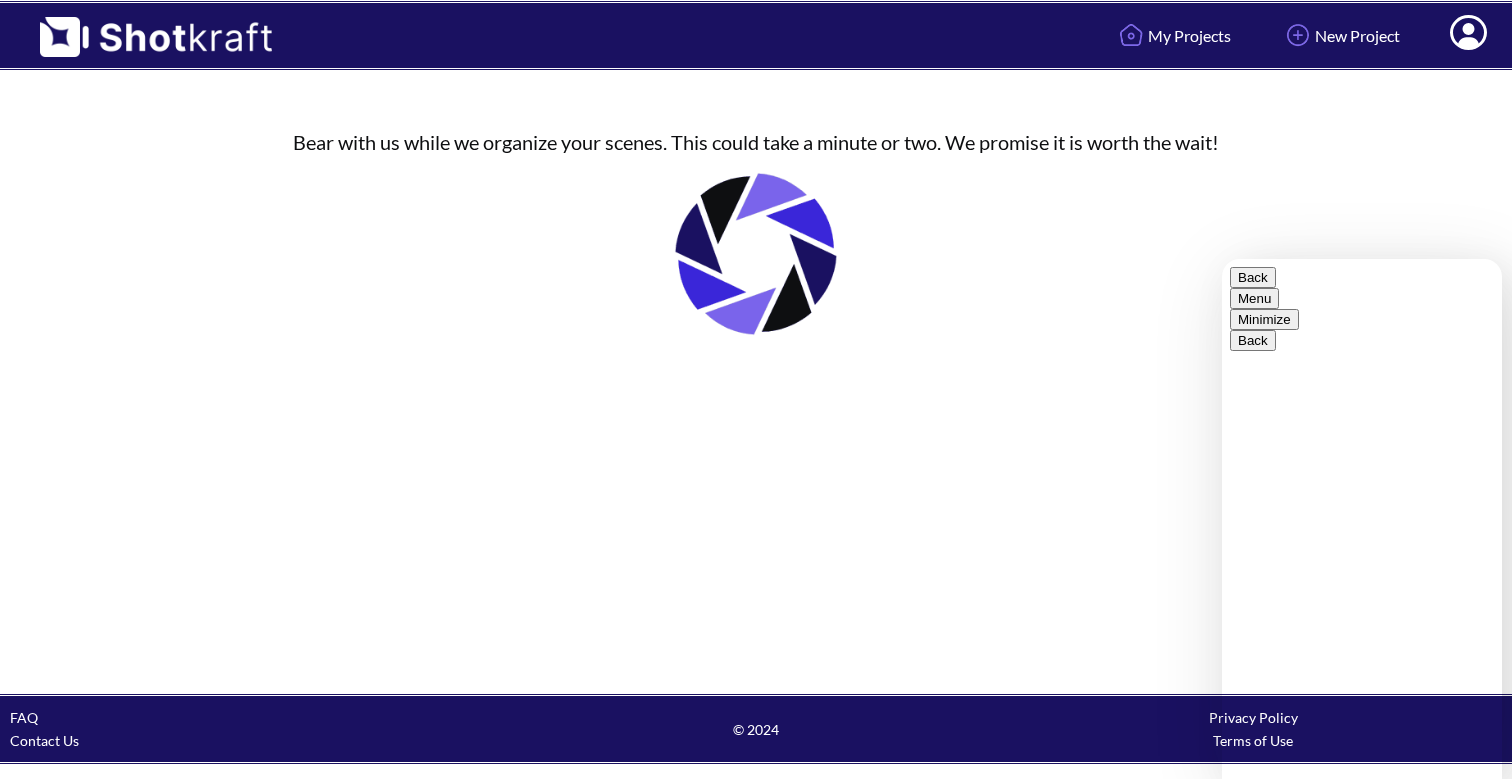 scroll, scrollTop: 0, scrollLeft: 0, axis: both 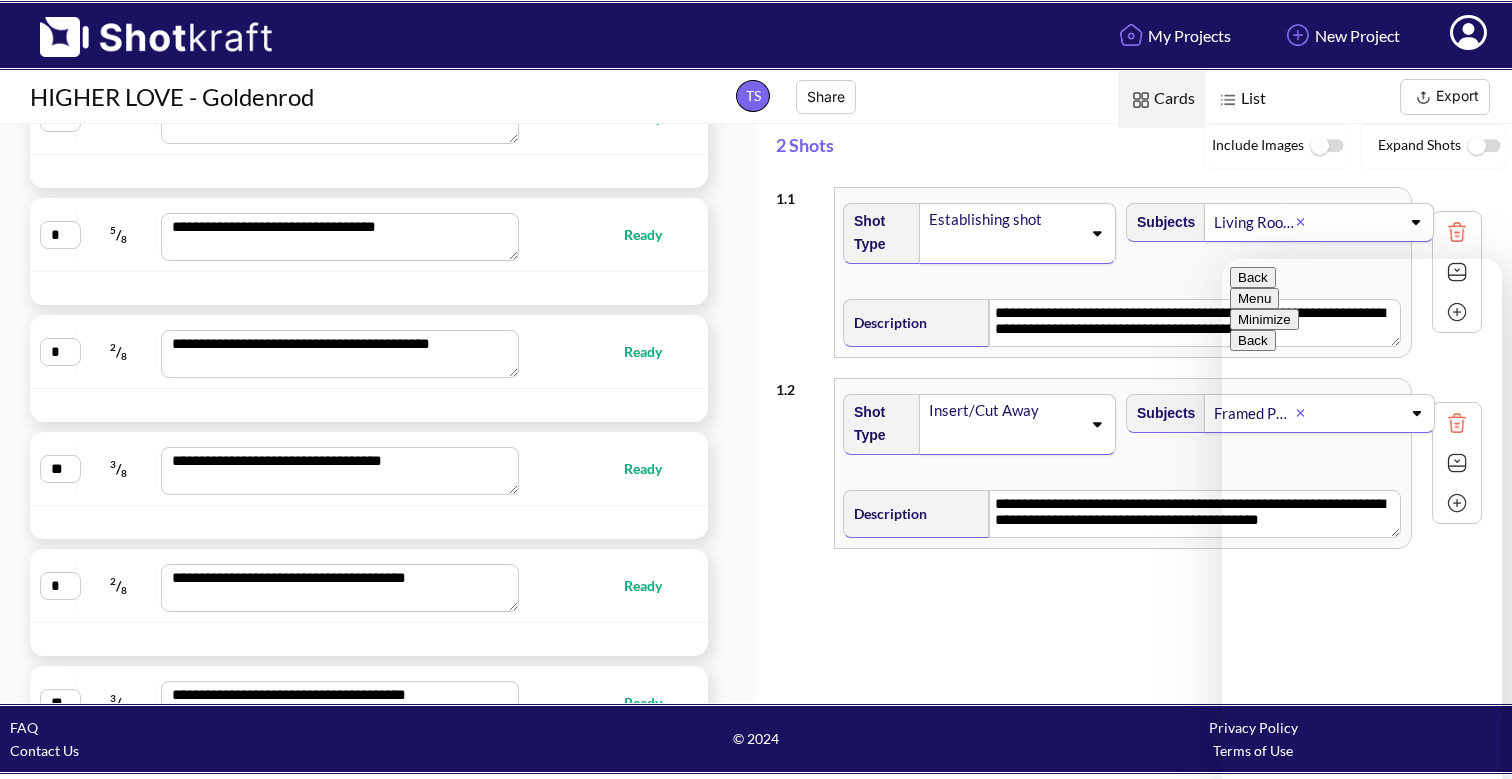 type on "**********" 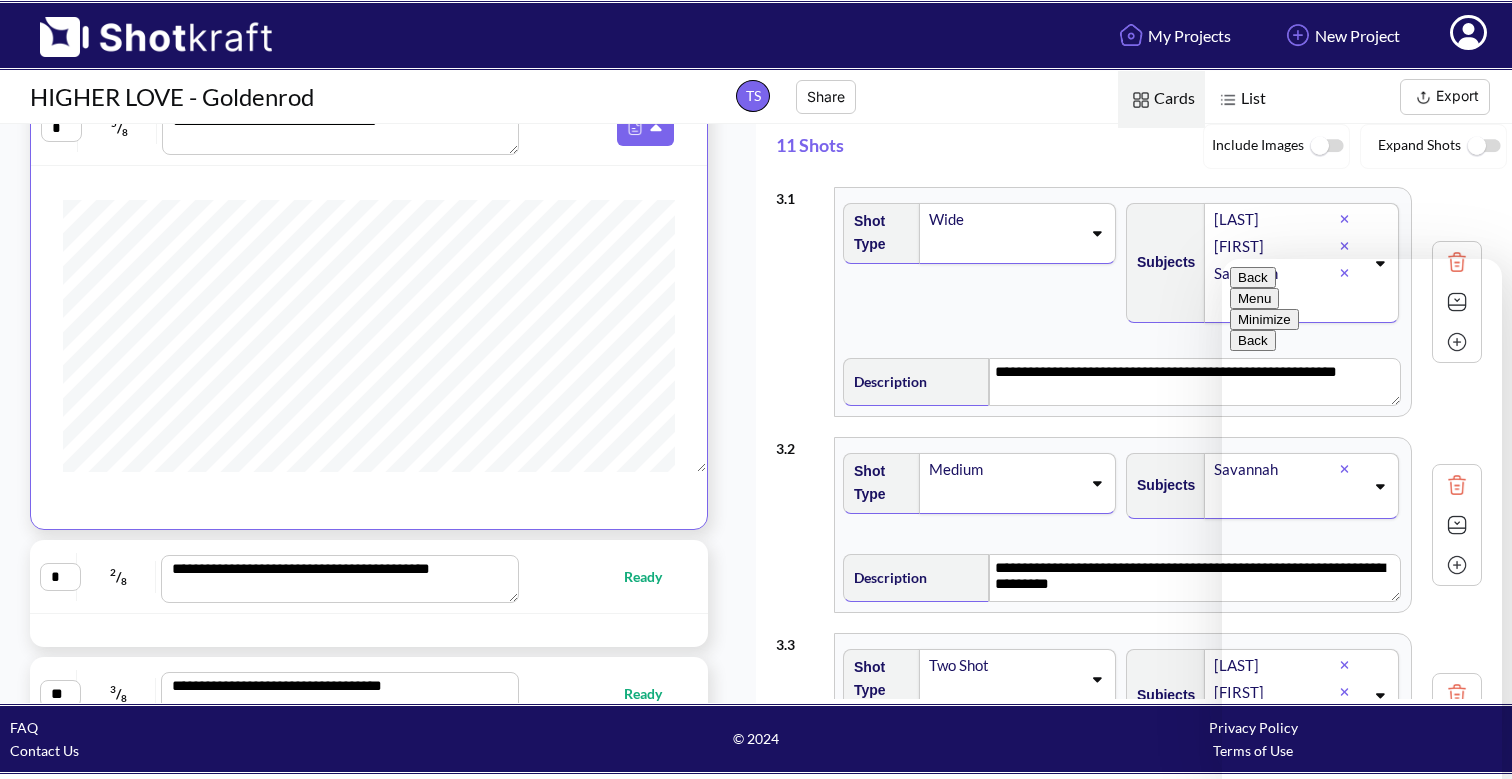 scroll, scrollTop: 322, scrollLeft: 0, axis: vertical 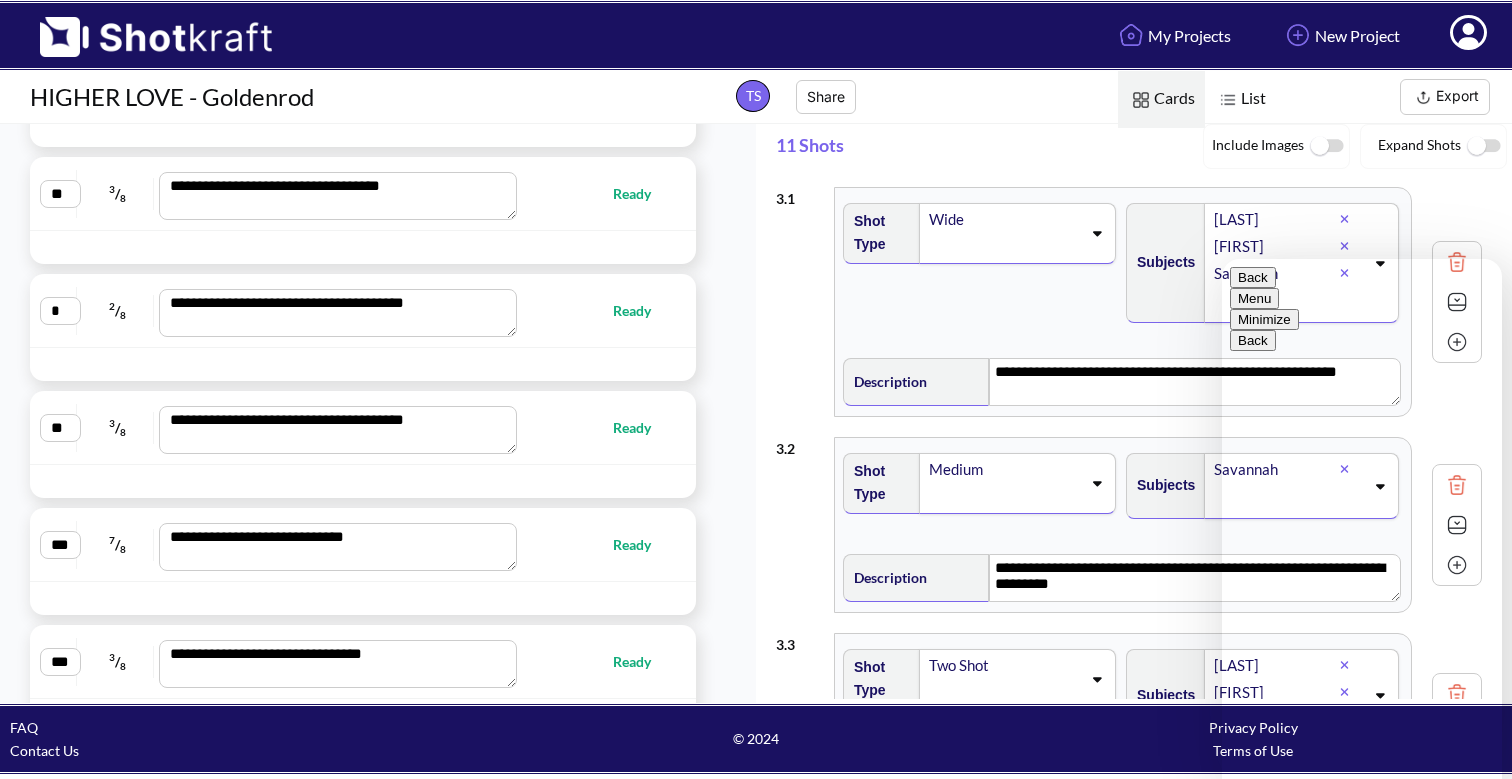 click on "**********" at bounding box center (1222, 259) 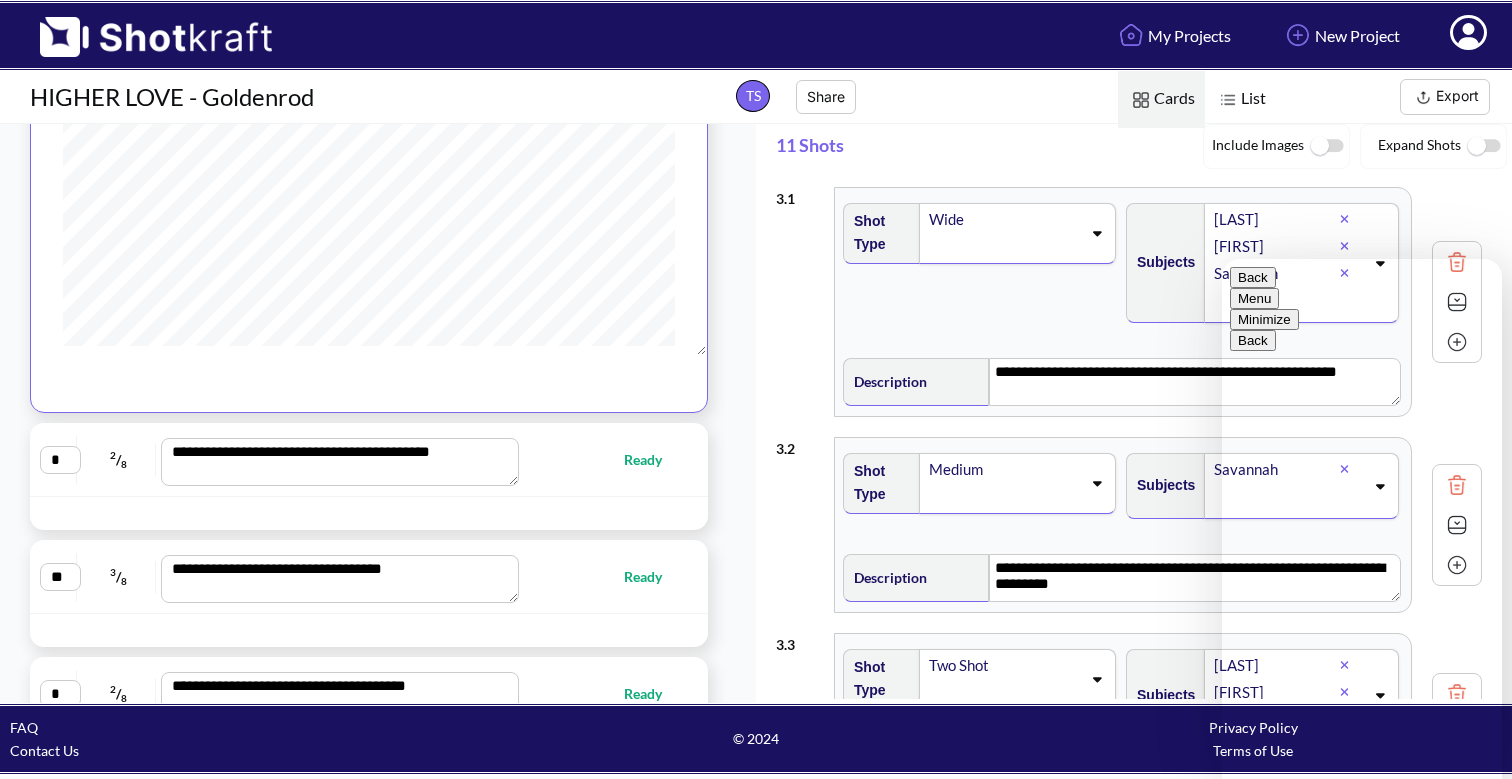 scroll, scrollTop: 417, scrollLeft: 0, axis: vertical 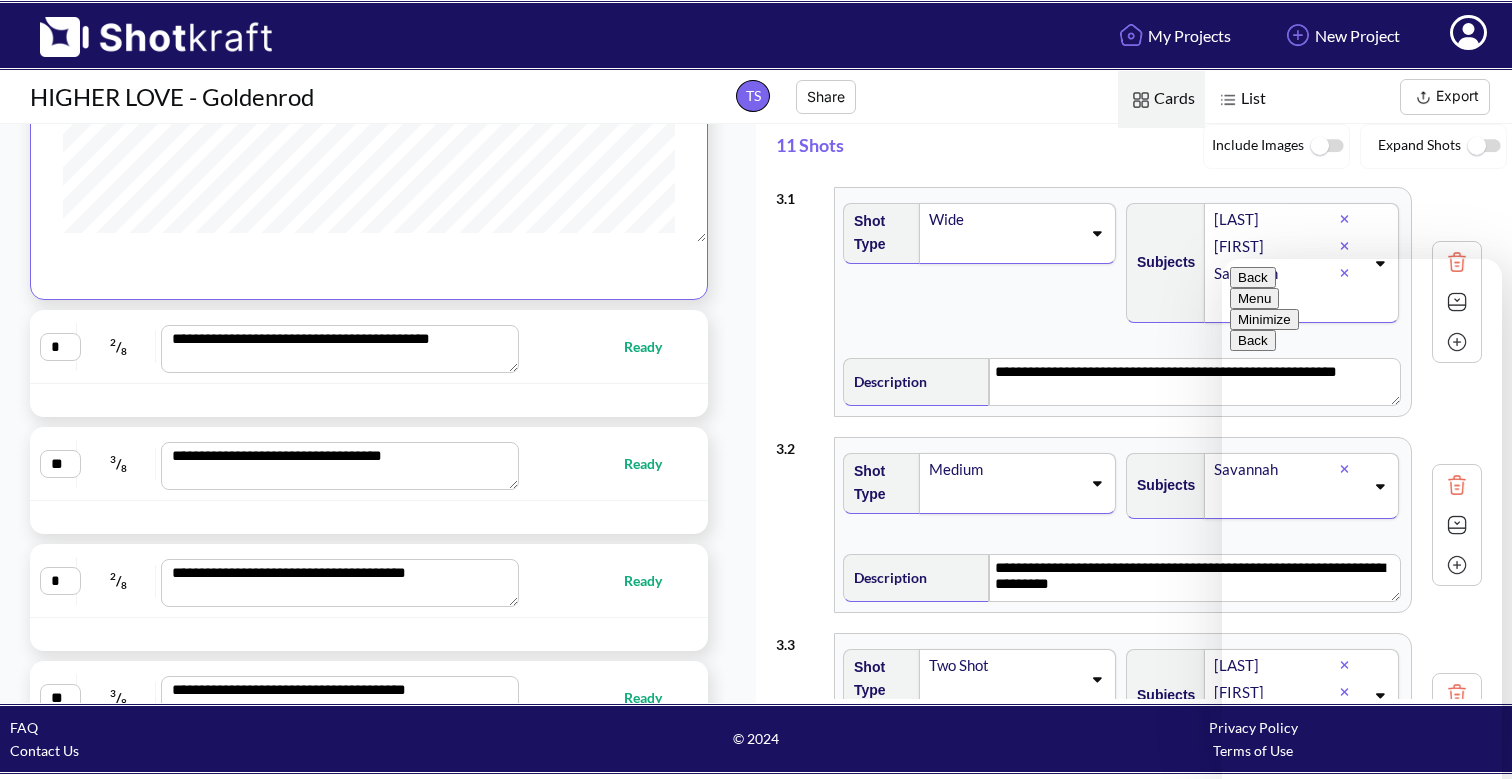 type on "**********" 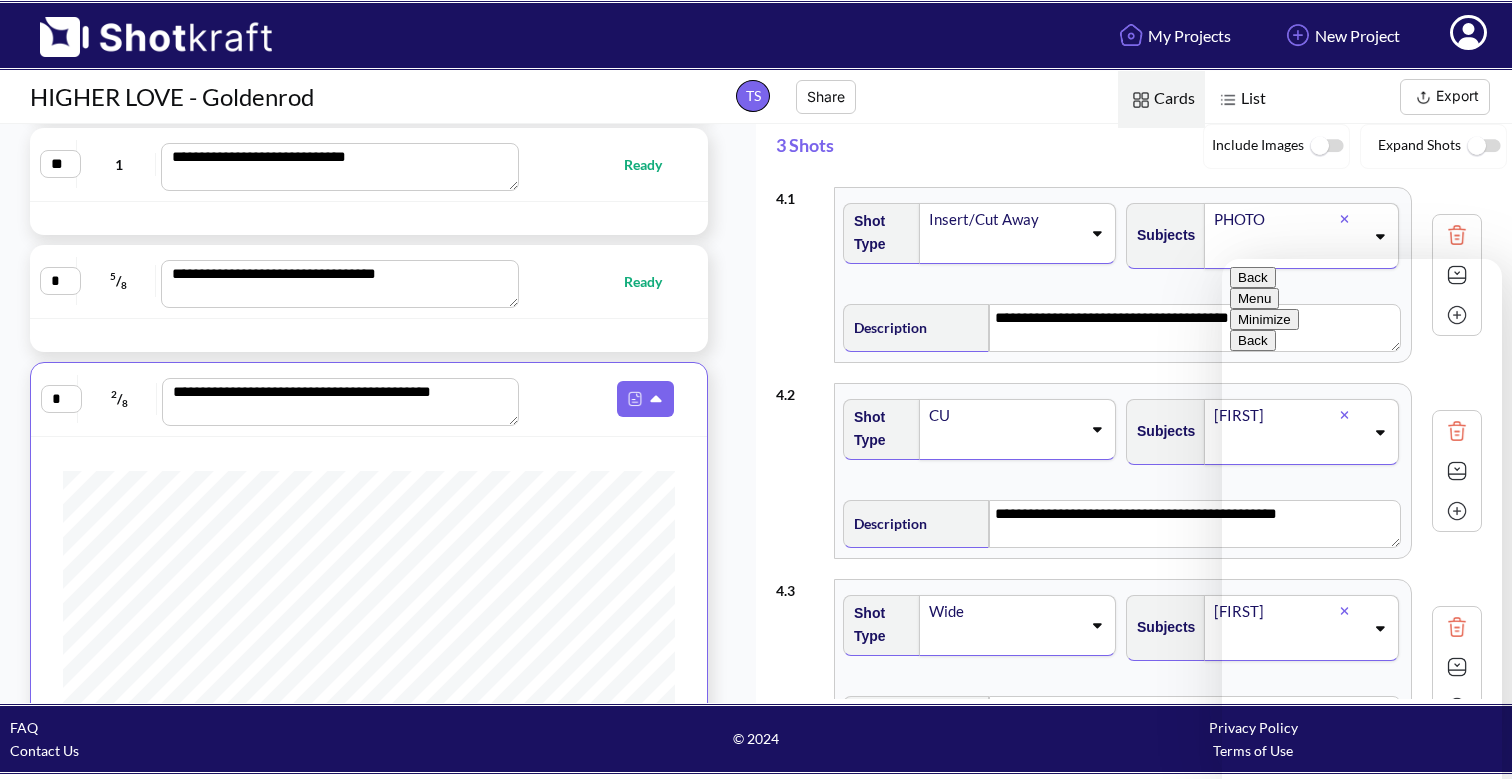 scroll, scrollTop: 178, scrollLeft: 0, axis: vertical 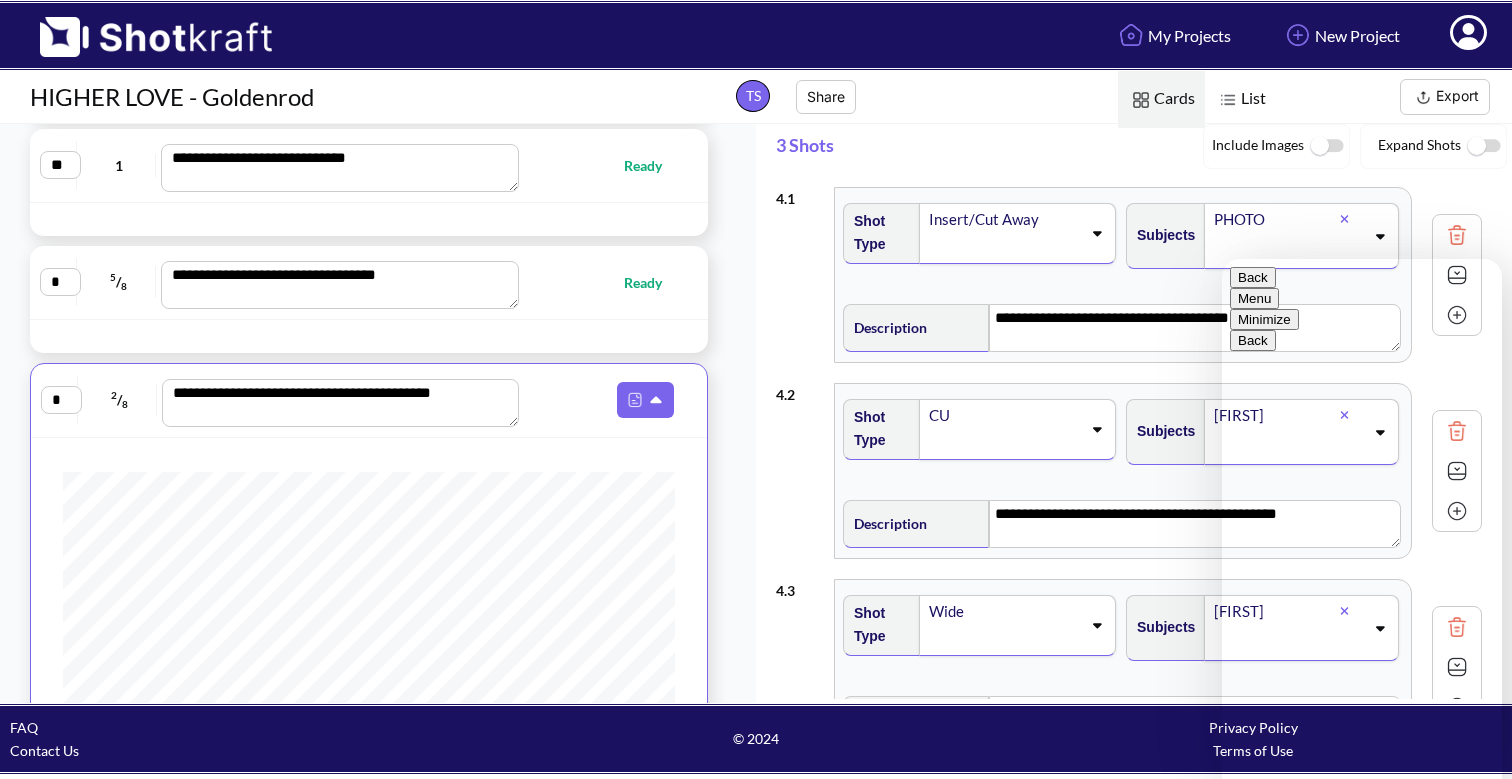 click on "**********" at bounding box center [369, 282] 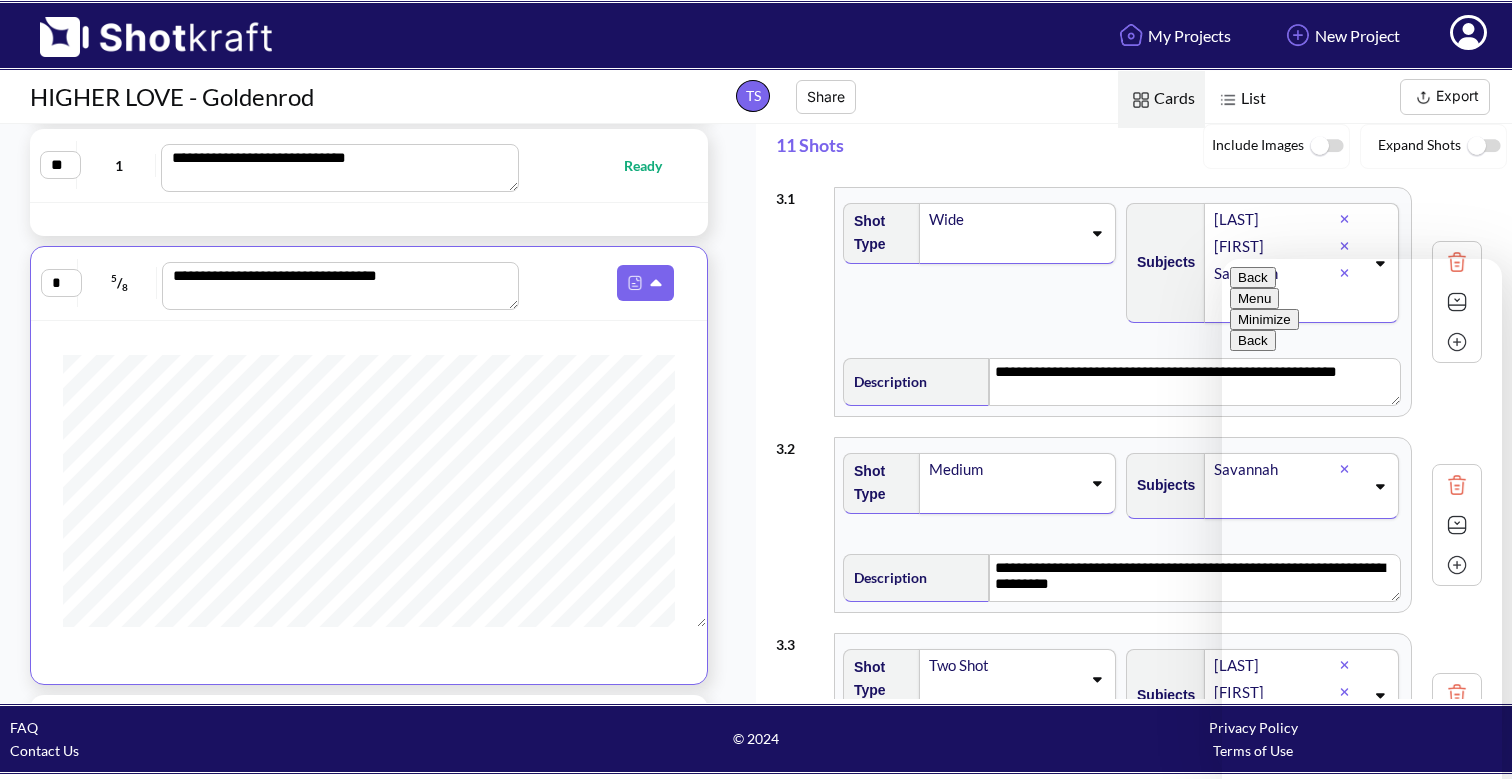 scroll, scrollTop: 190, scrollLeft: 0, axis: vertical 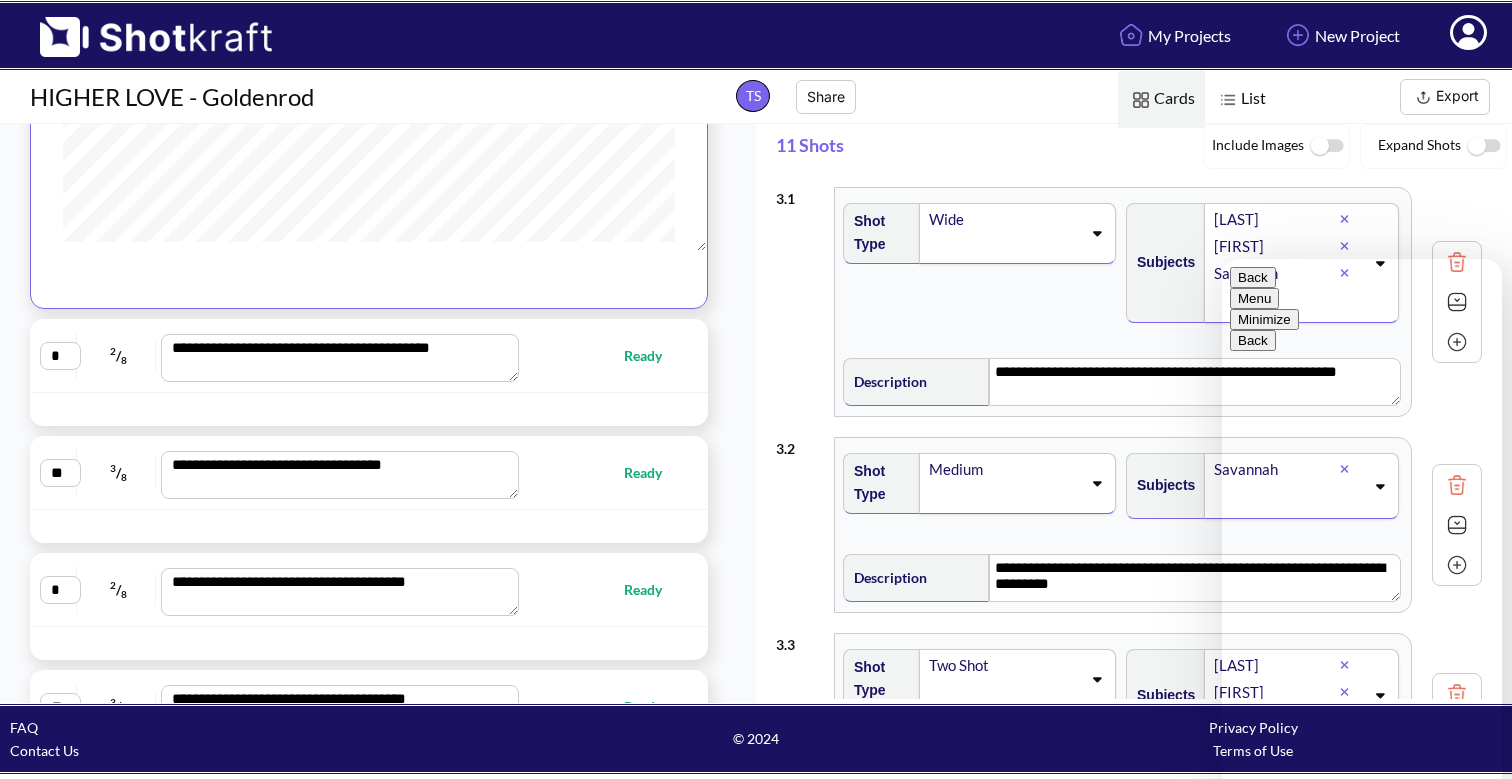 click on "Ready" at bounding box center [604, 355] 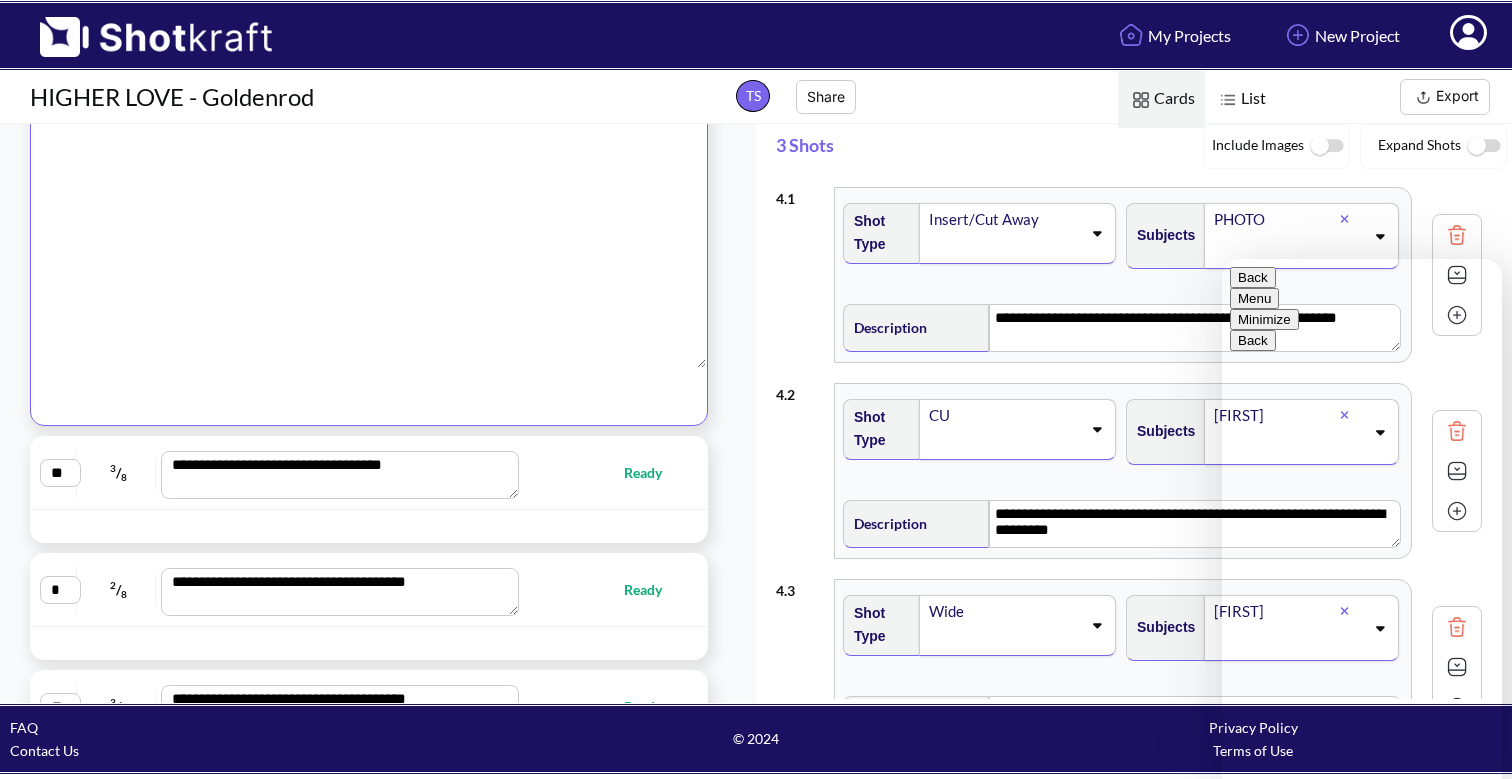 type on "**********" 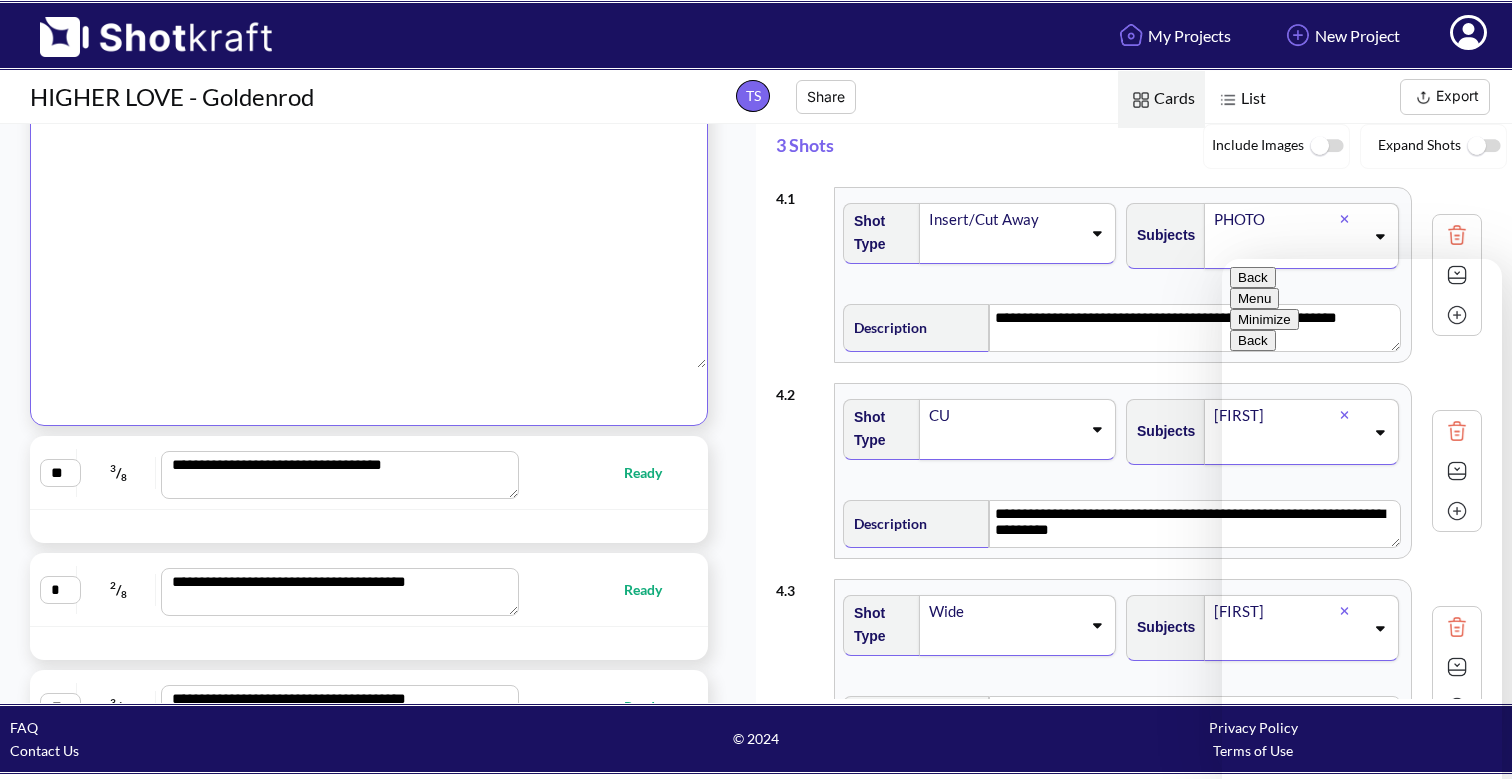 type on "**********" 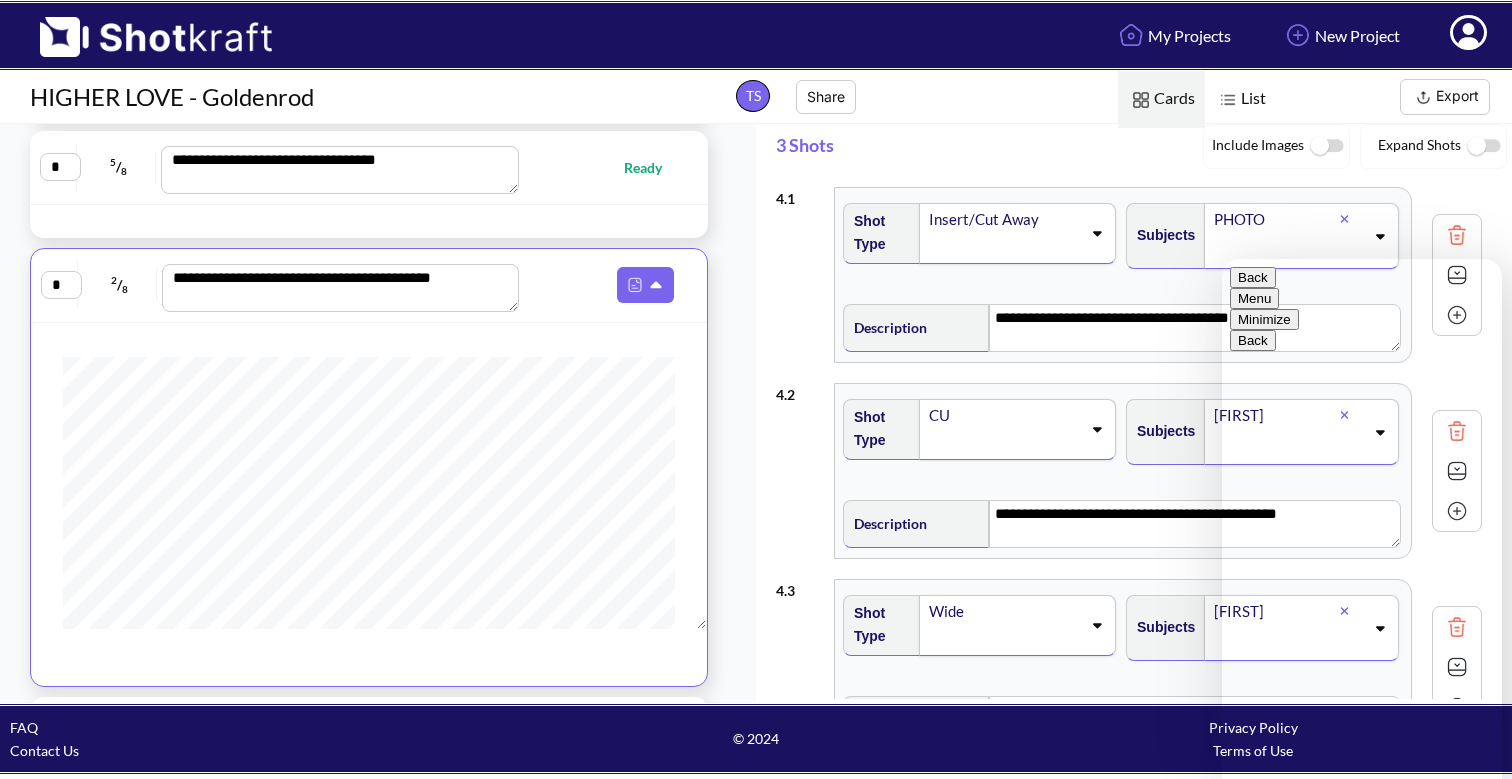 scroll, scrollTop: 300, scrollLeft: 0, axis: vertical 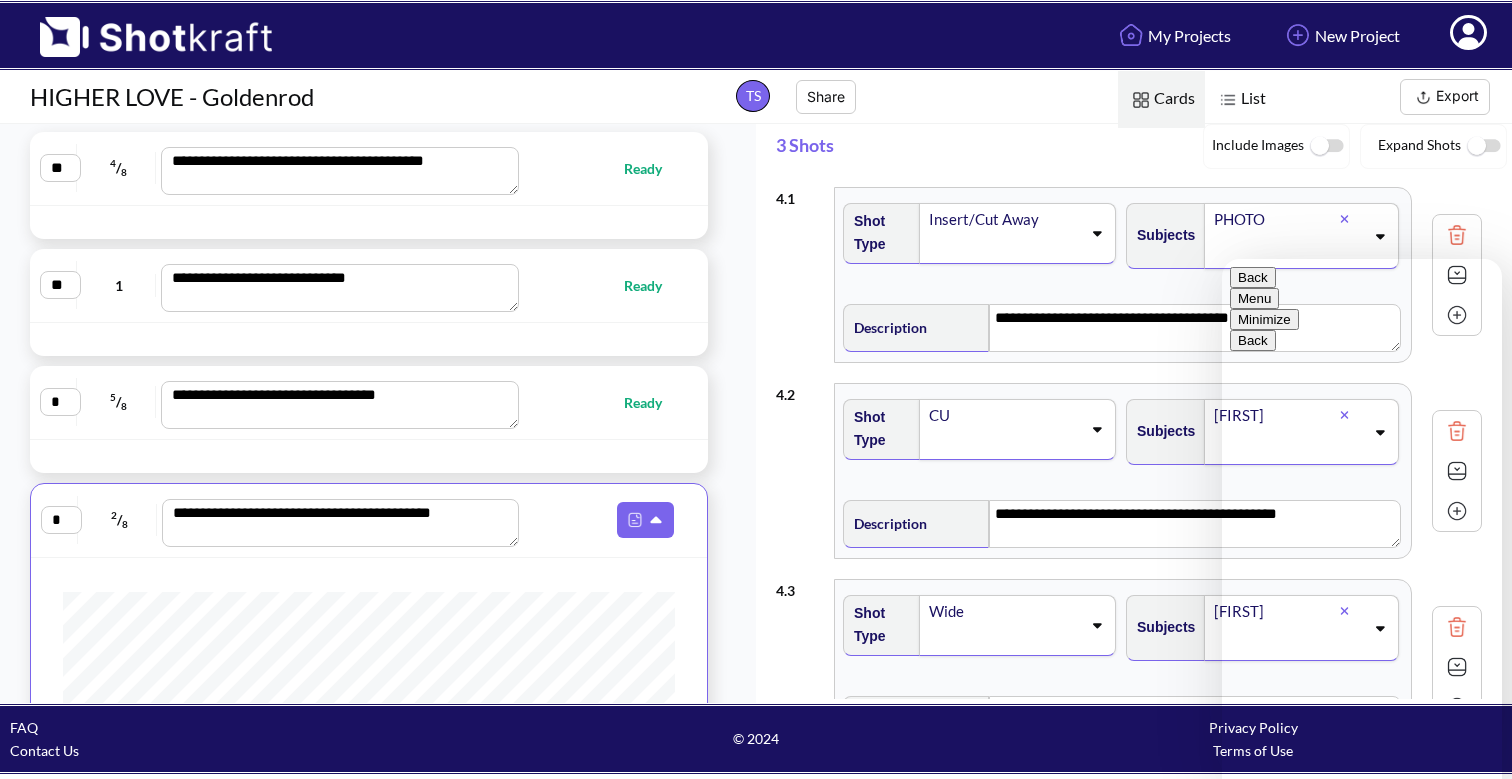 click on "**********" at bounding box center (369, 402) 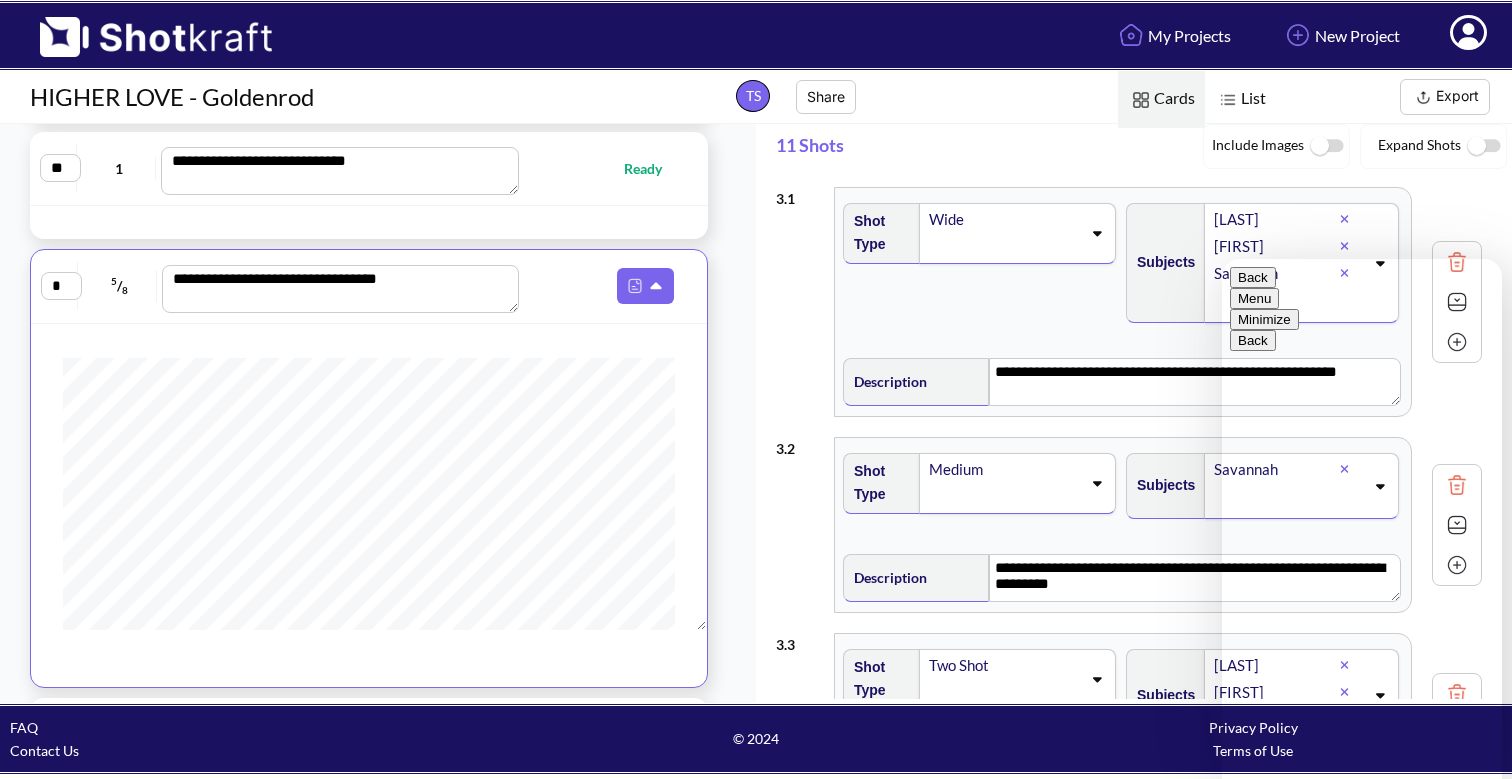 scroll, scrollTop: 201, scrollLeft: 0, axis: vertical 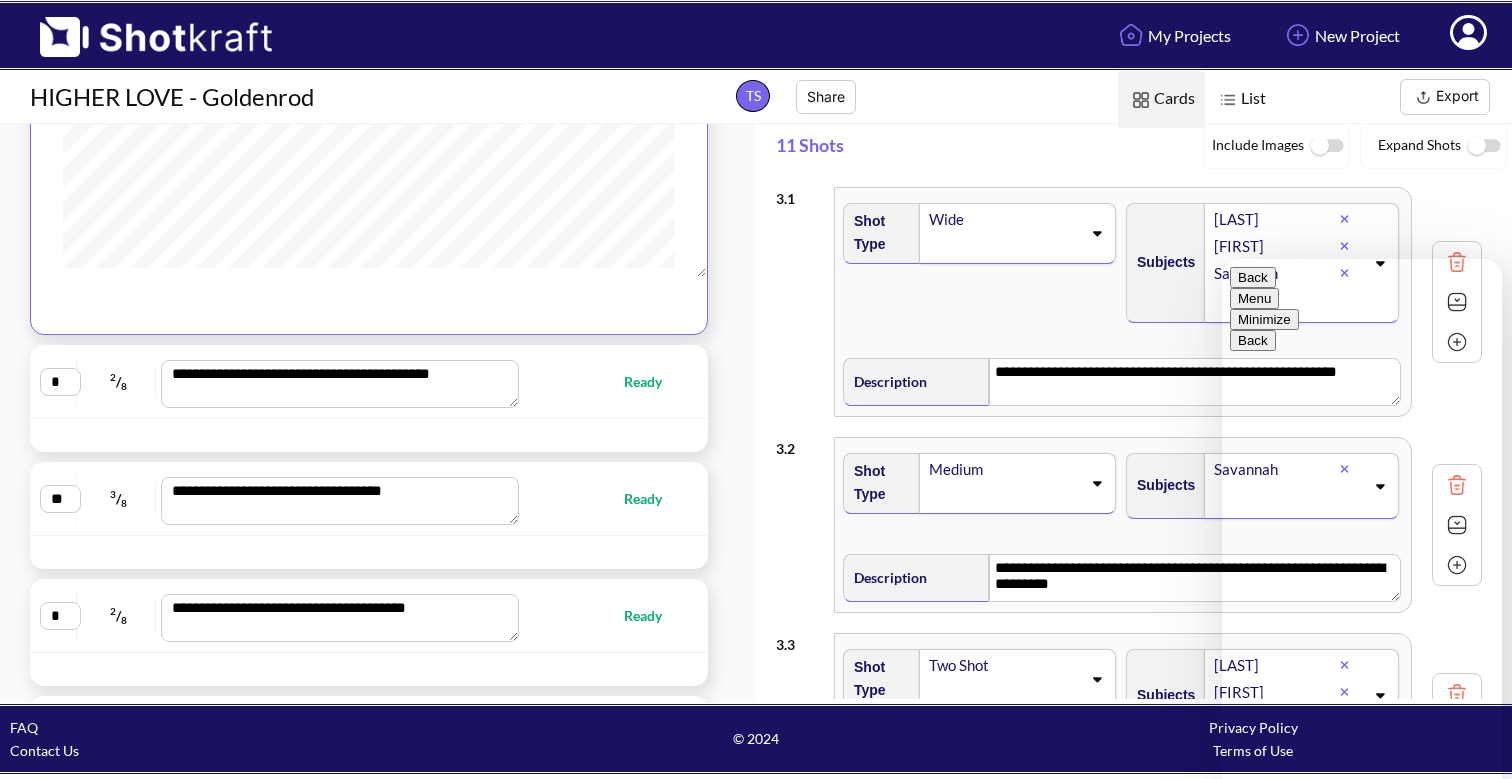 click on "**********" at bounding box center (340, 384) 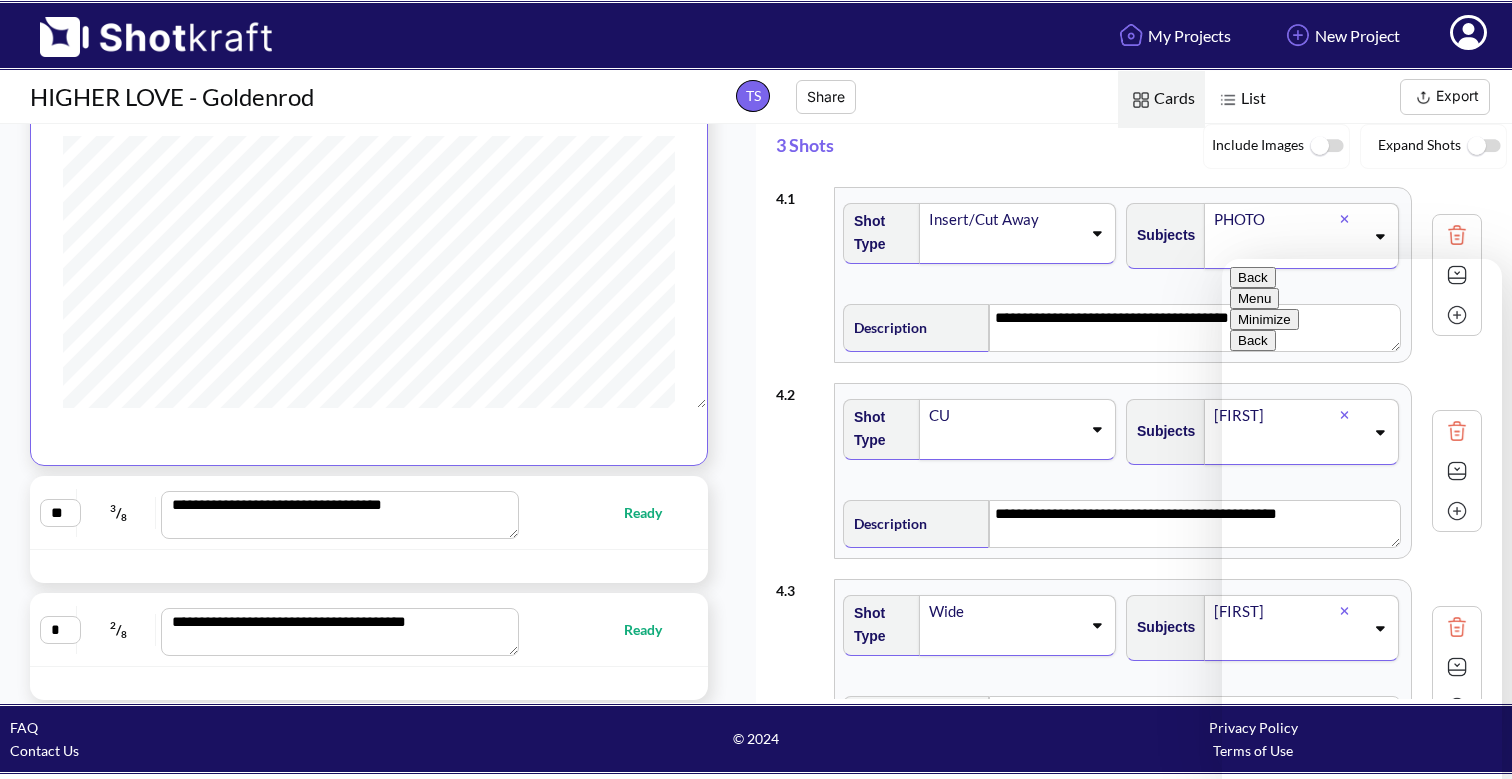 scroll, scrollTop: 513, scrollLeft: 0, axis: vertical 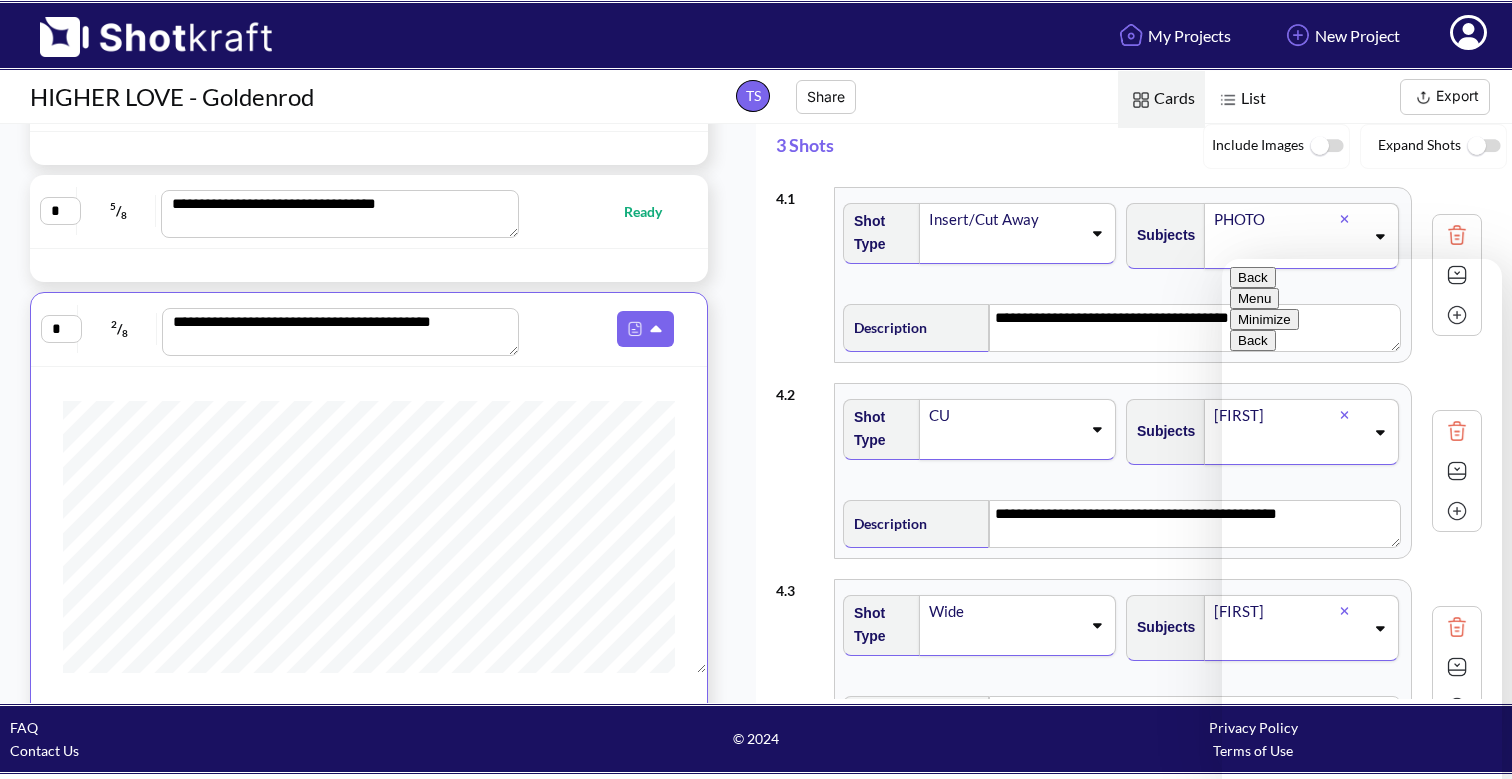 click on "**********" at bounding box center (369, 211) 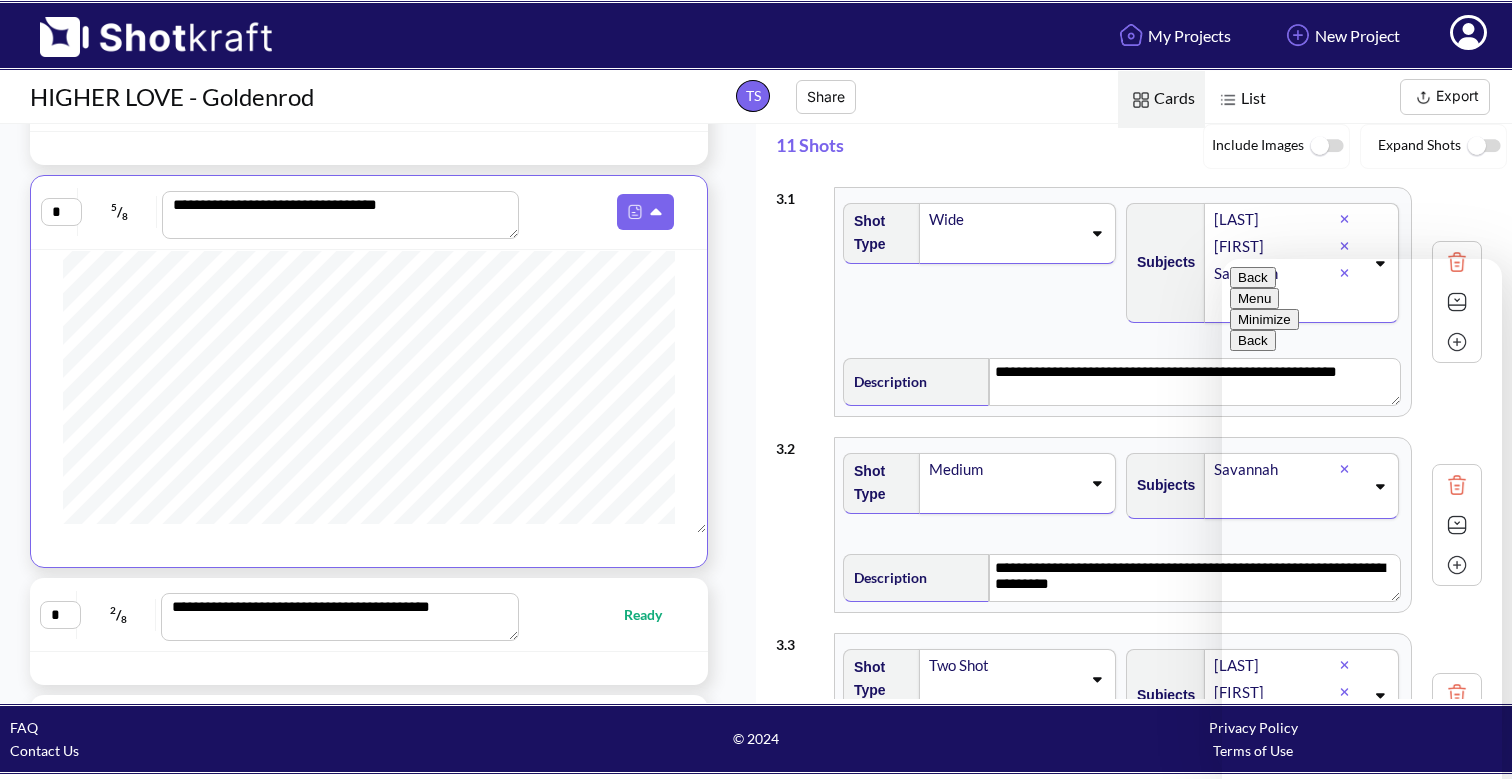scroll, scrollTop: 529, scrollLeft: 0, axis: vertical 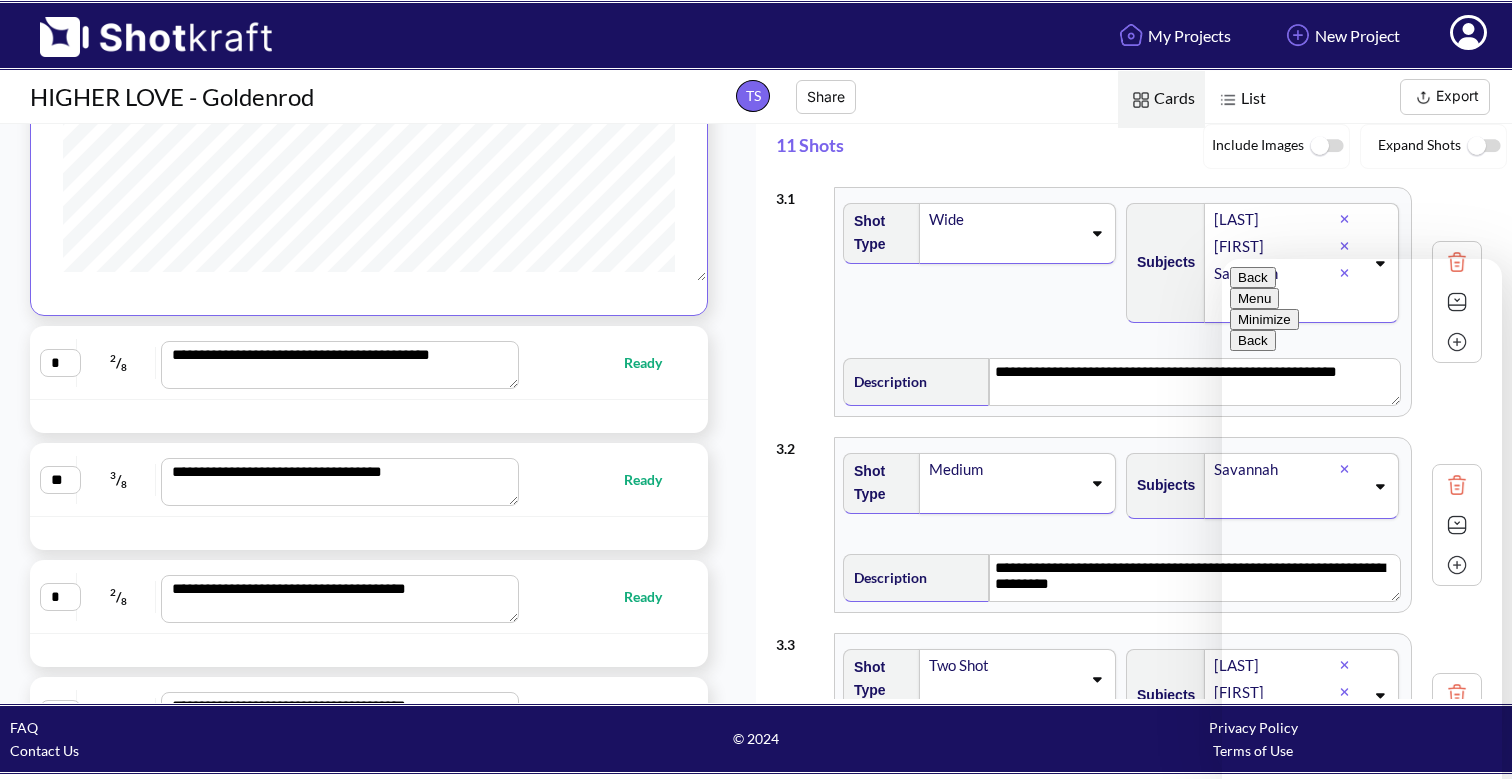 click on "Ready" at bounding box center (604, 362) 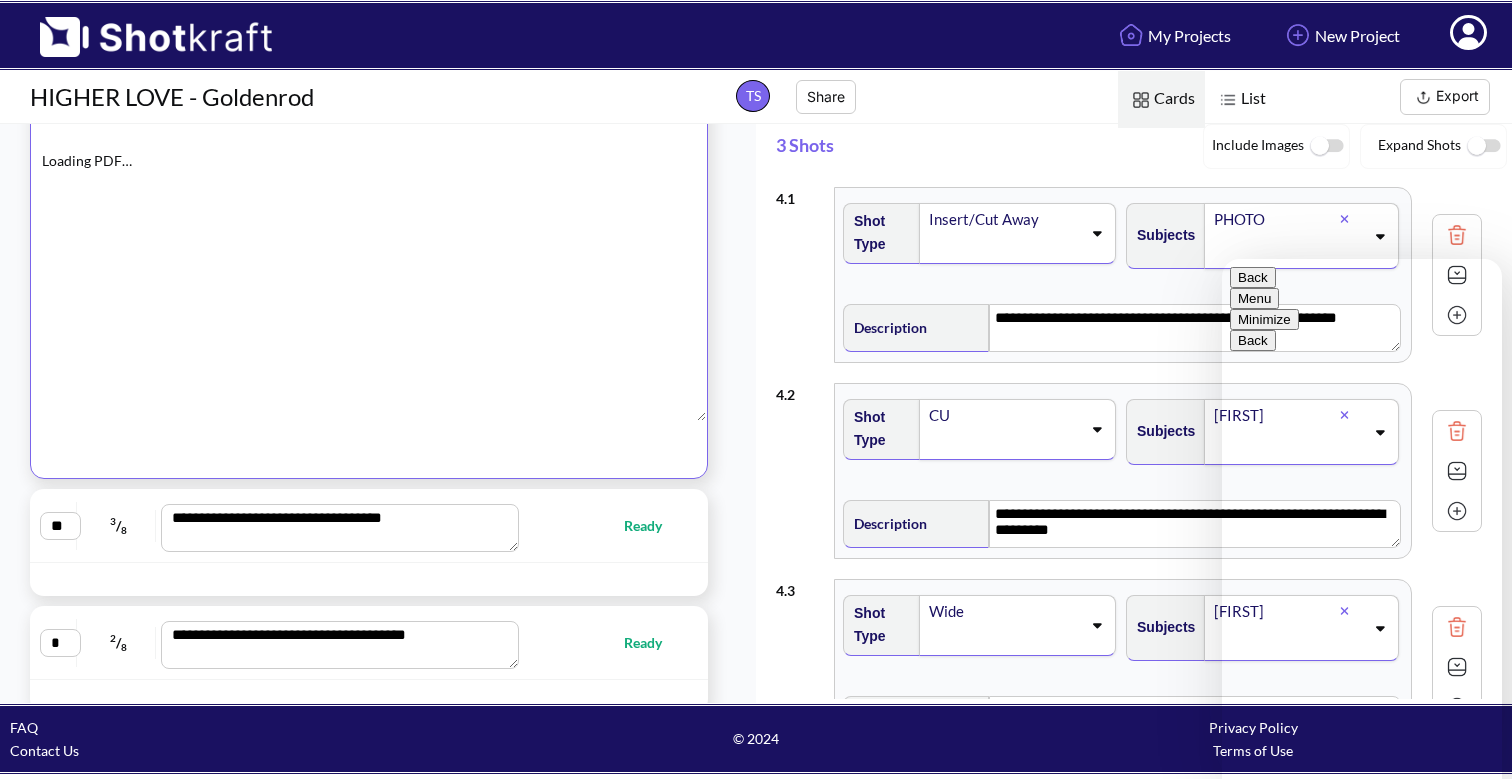 type on "**********" 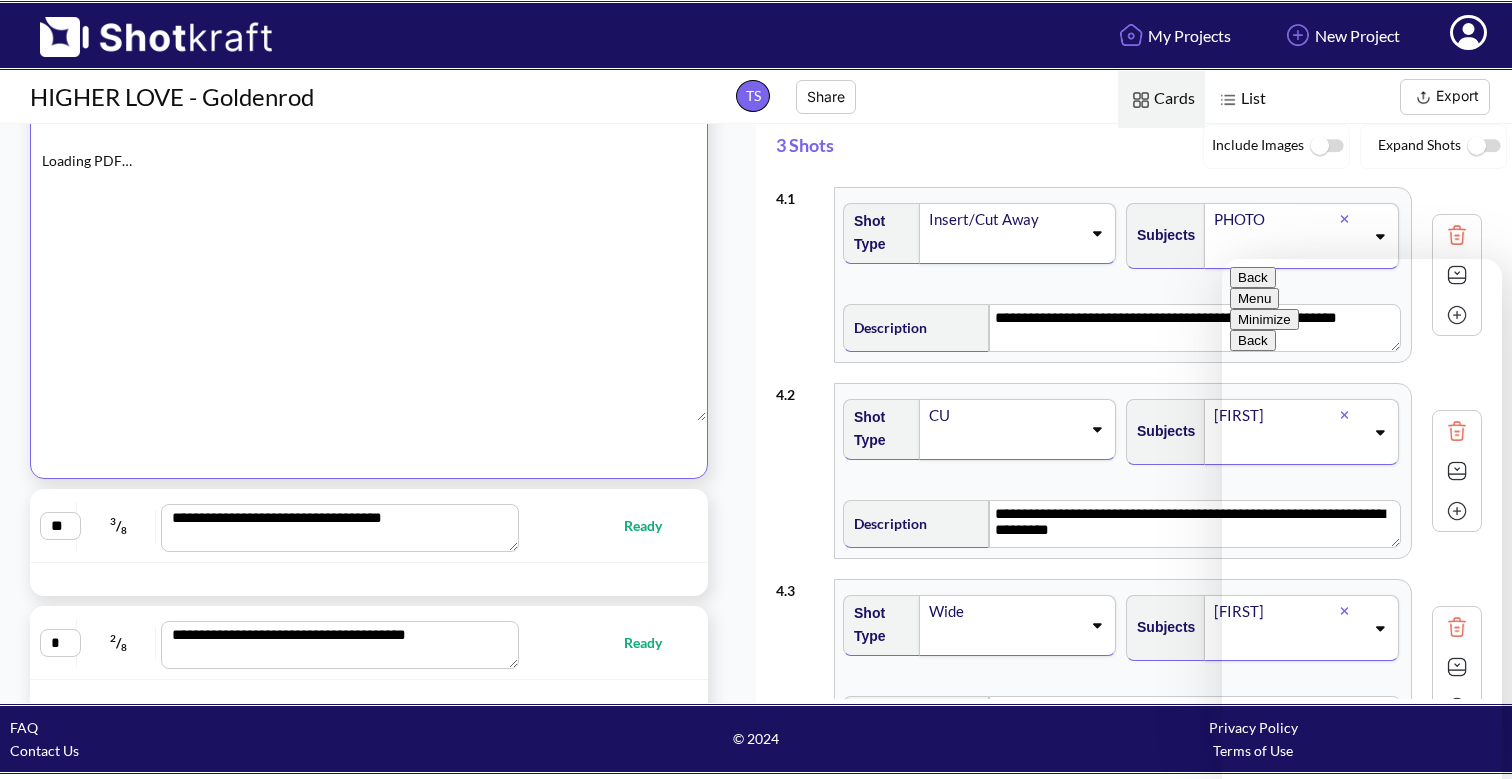 type on "**********" 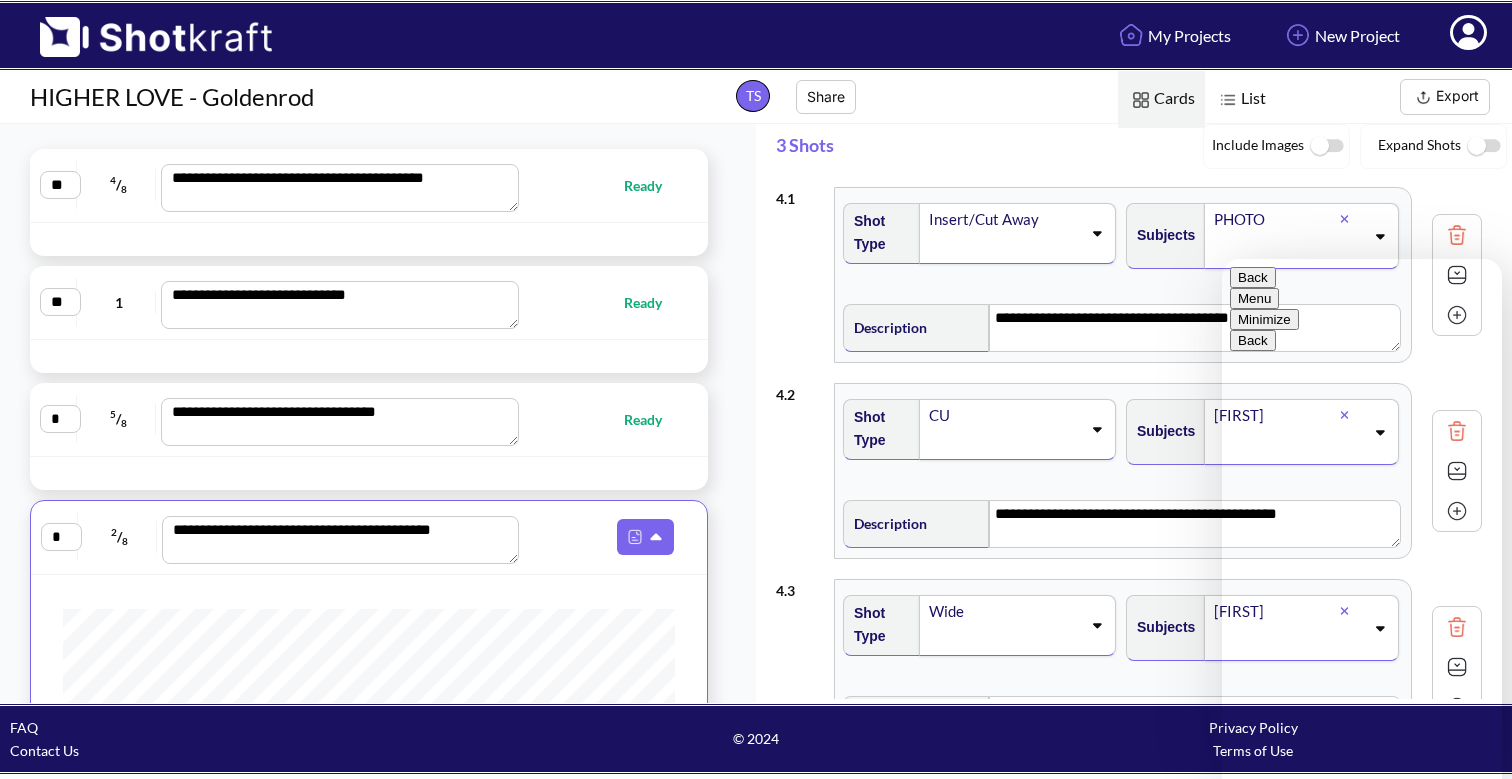scroll, scrollTop: 40, scrollLeft: 0, axis: vertical 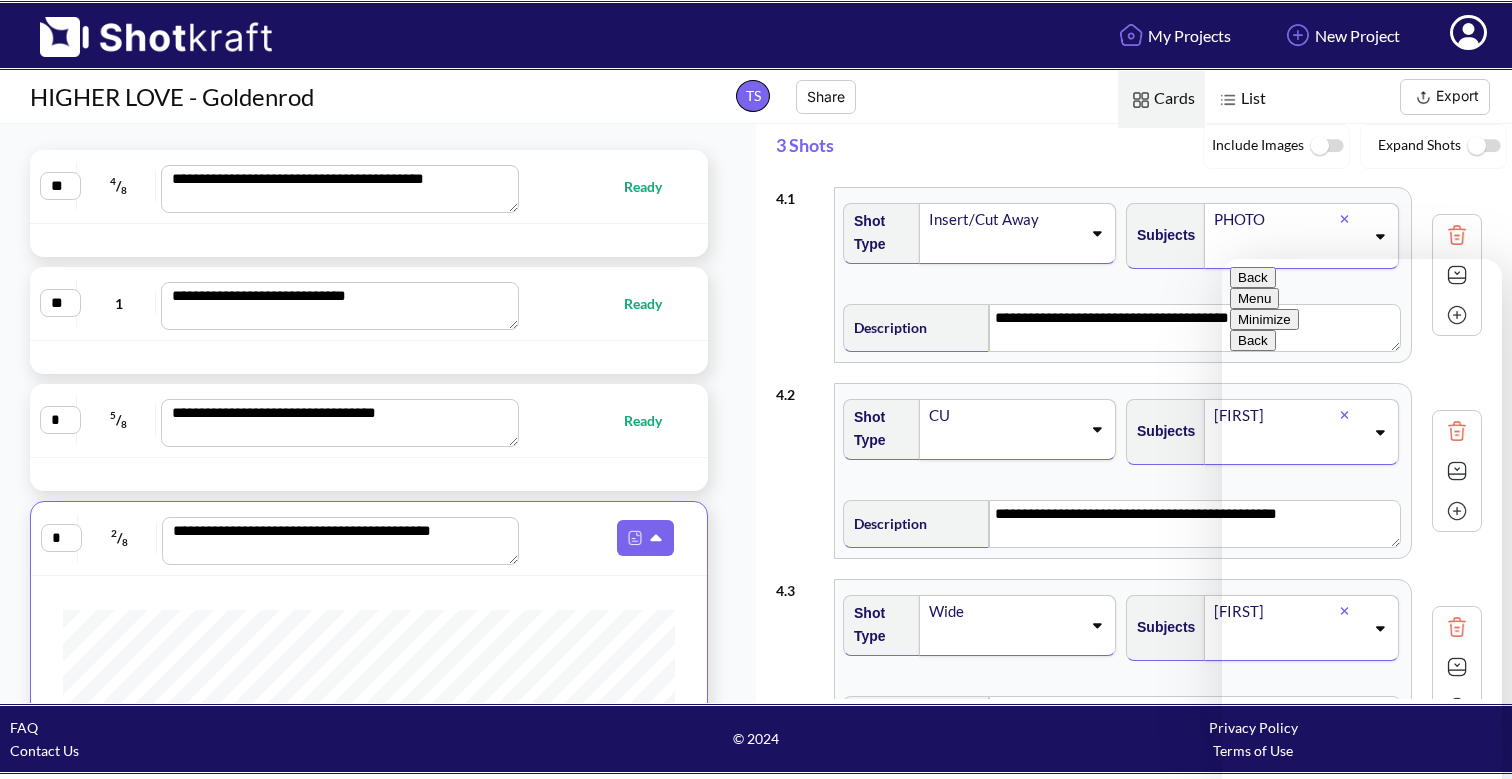 click on "**********" at bounding box center (369, 420) 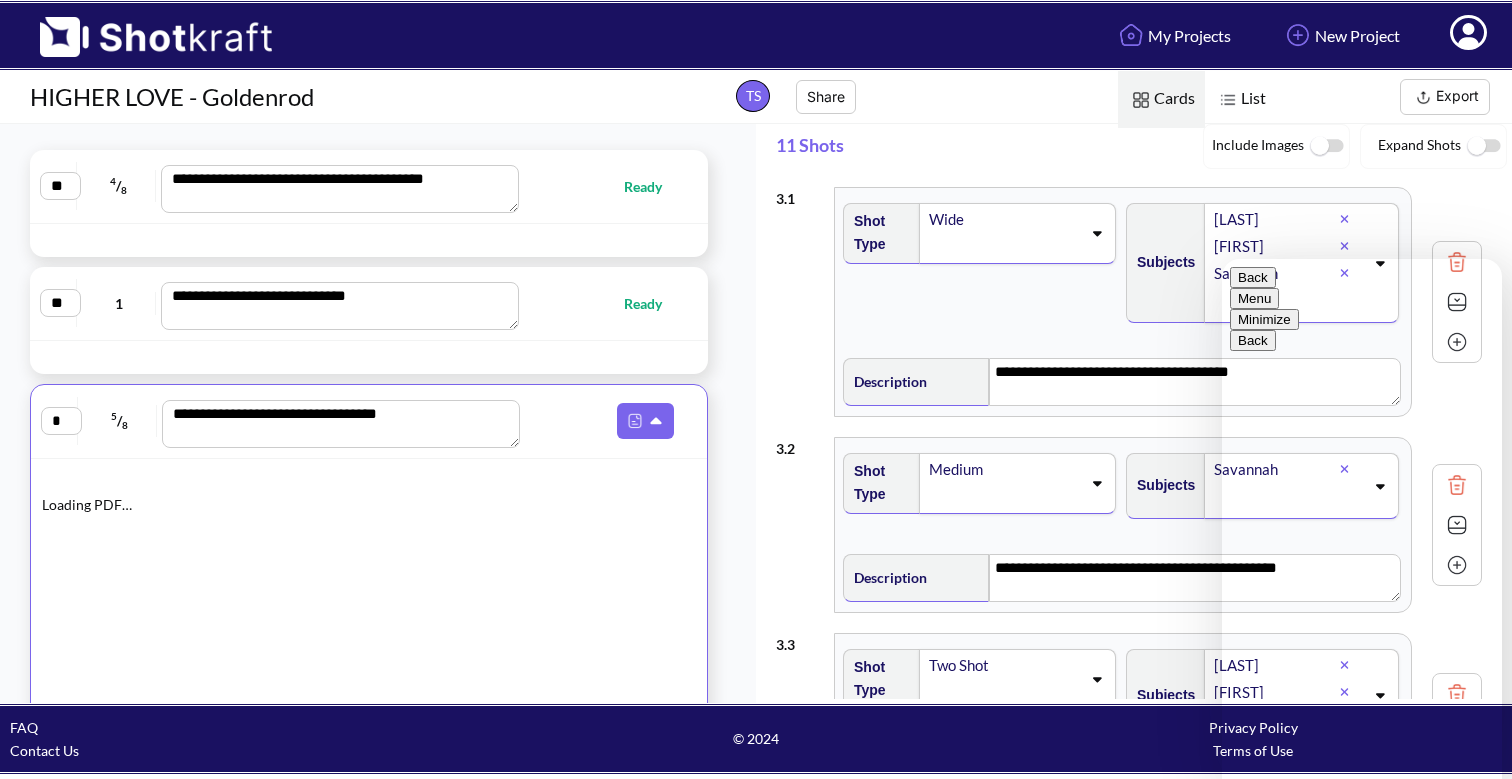 type on "**********" 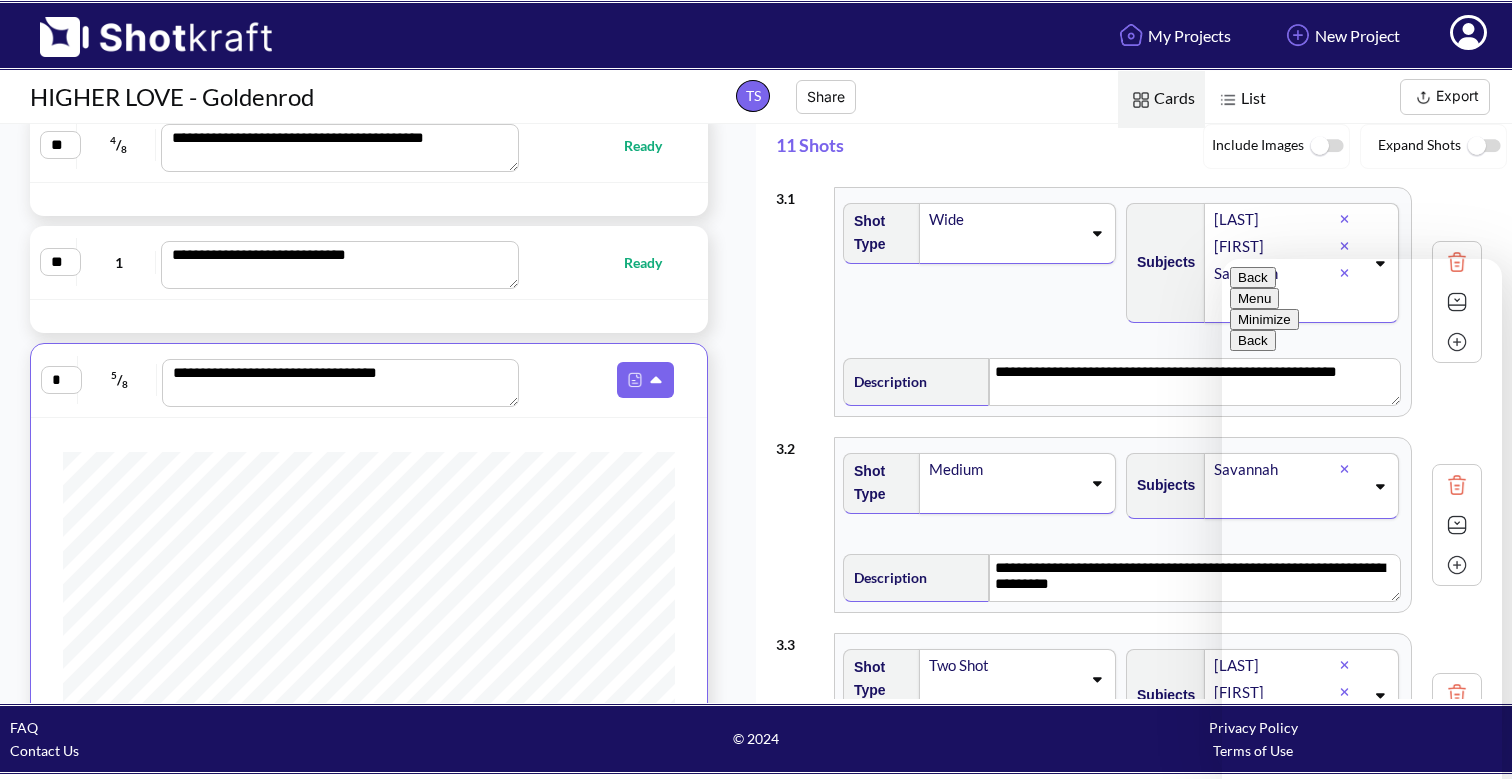 scroll, scrollTop: 92, scrollLeft: 0, axis: vertical 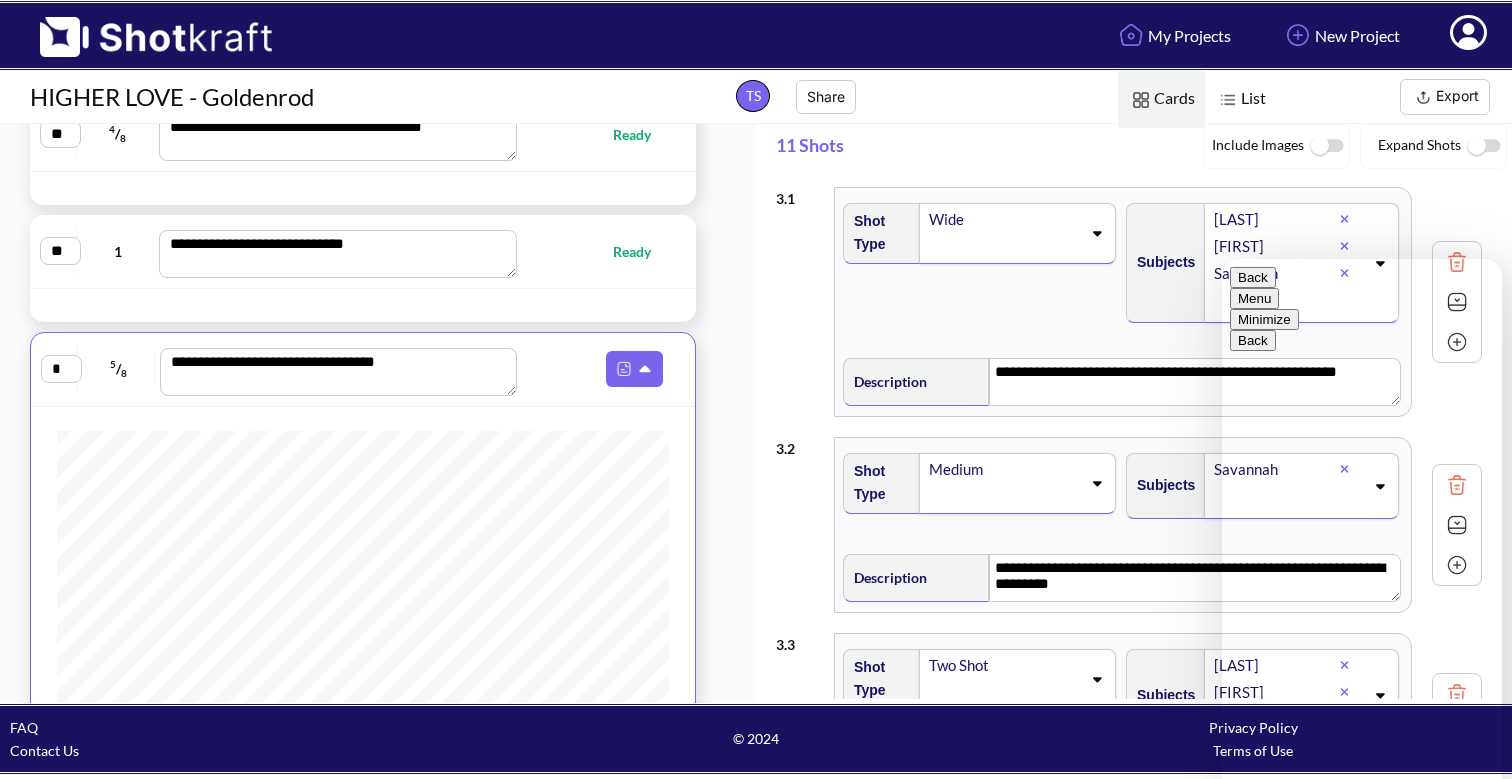click on "**********" at bounding box center (1222, 259) 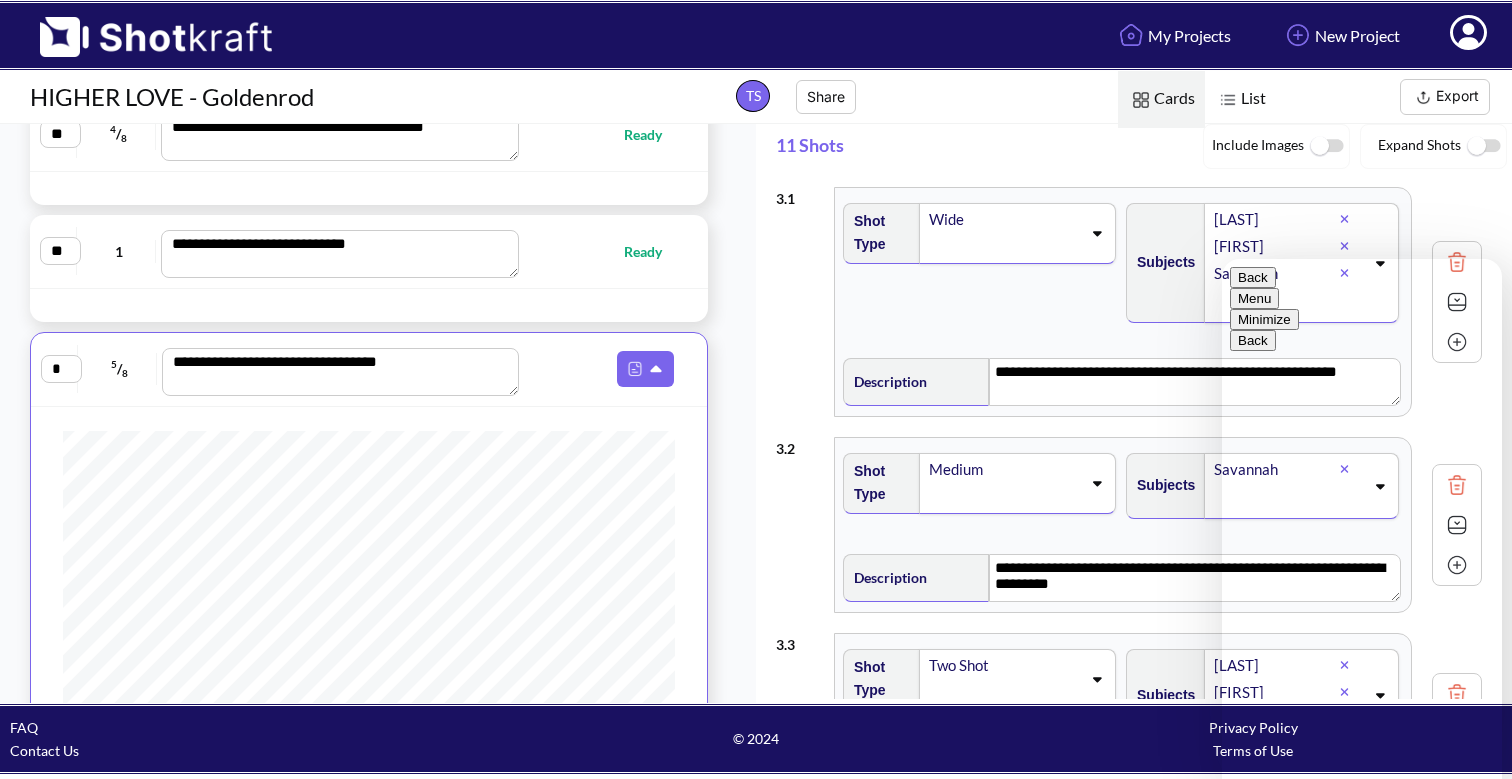 scroll, scrollTop: 414, scrollLeft: 0, axis: vertical 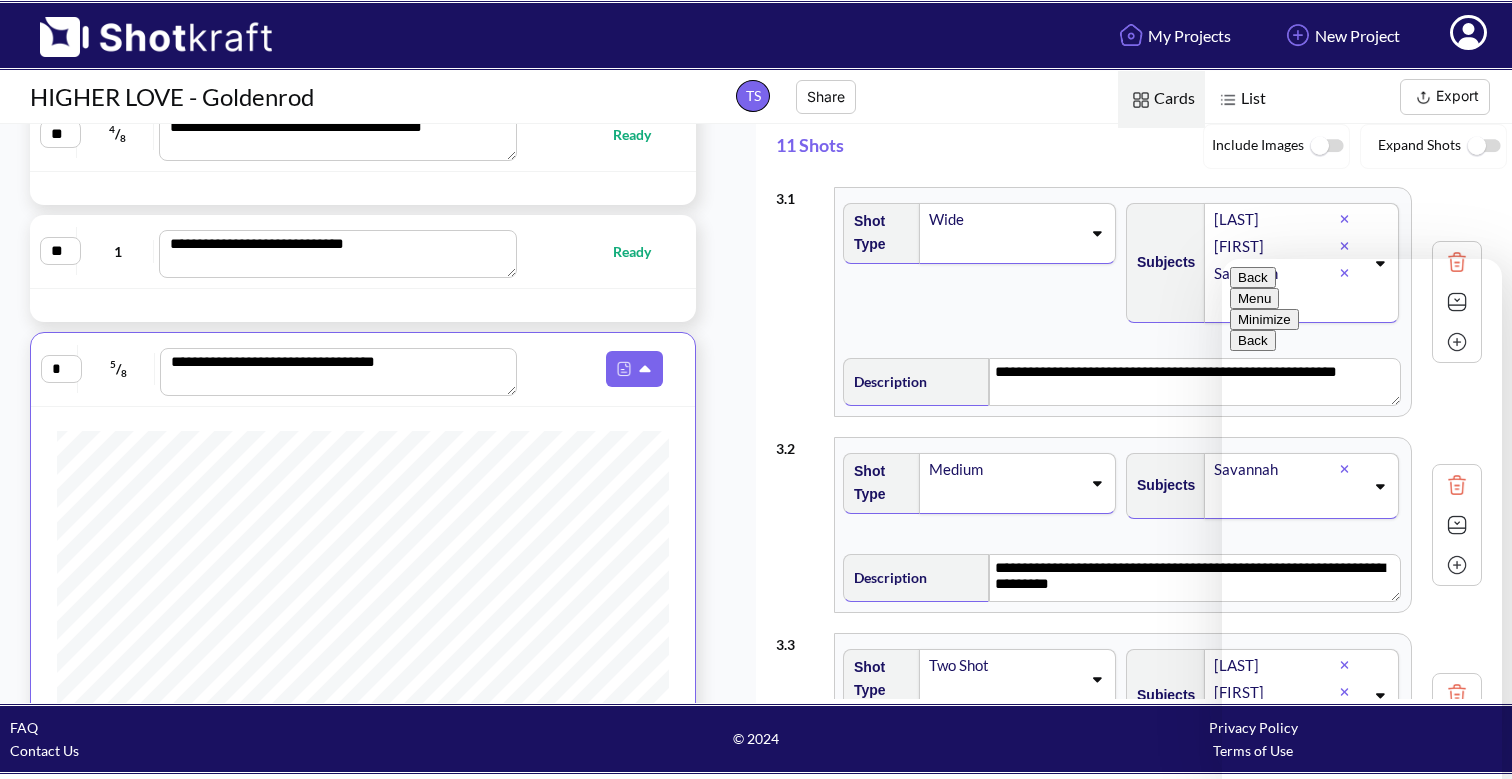 click on "**********" at bounding box center (1222, 259) 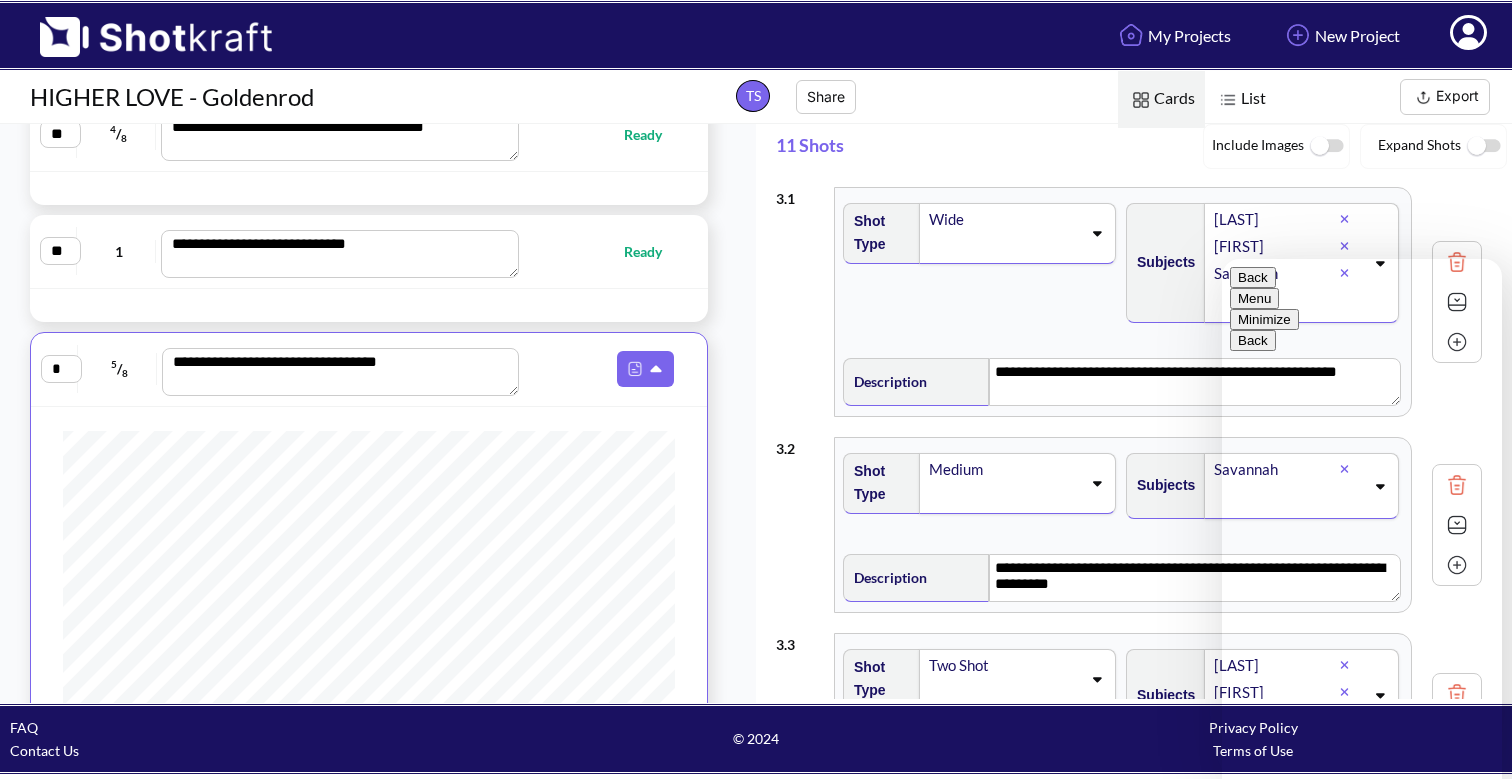 scroll, scrollTop: 434, scrollLeft: 0, axis: vertical 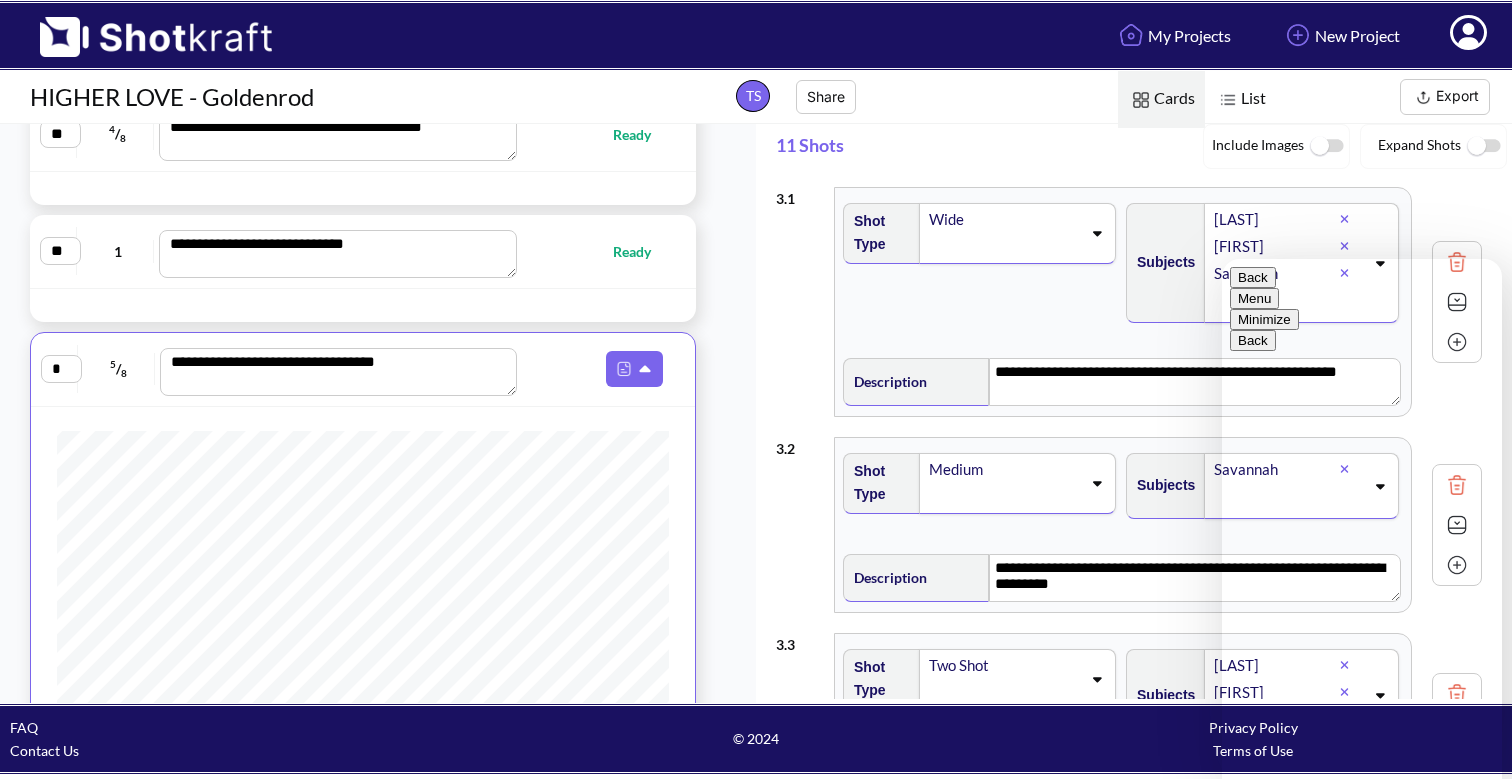 click on "**********" at bounding box center (1222, 259) 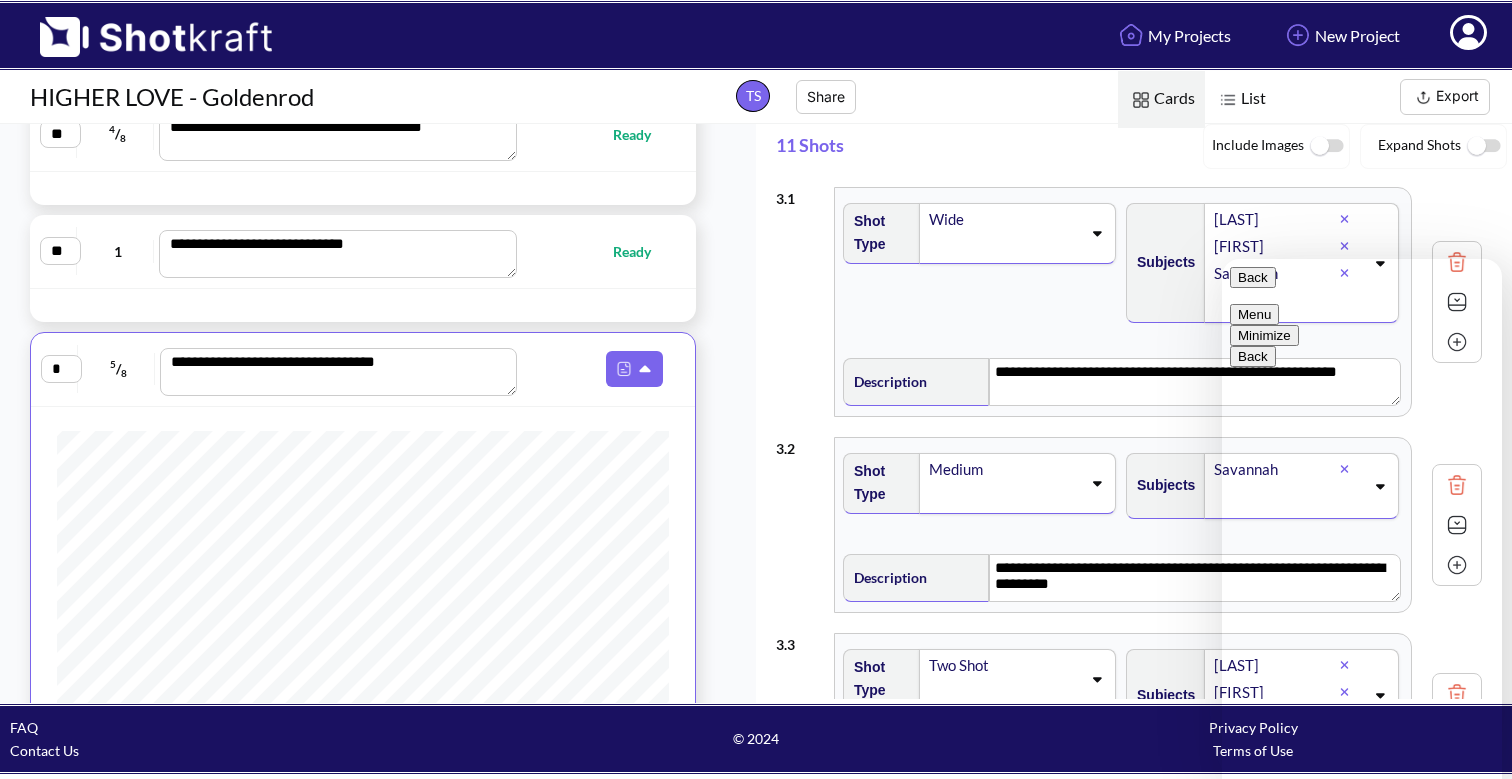 type 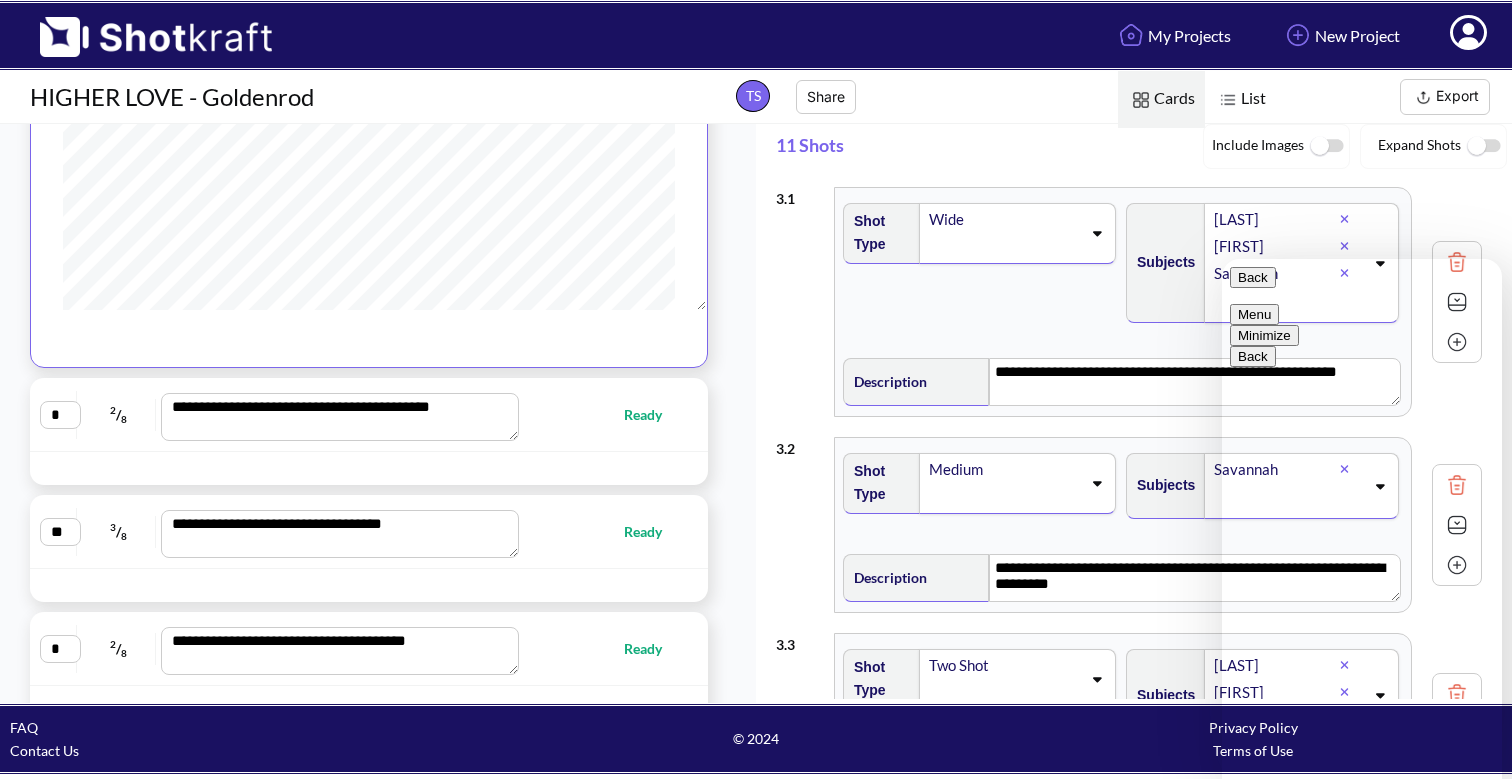 scroll, scrollTop: 484, scrollLeft: 0, axis: vertical 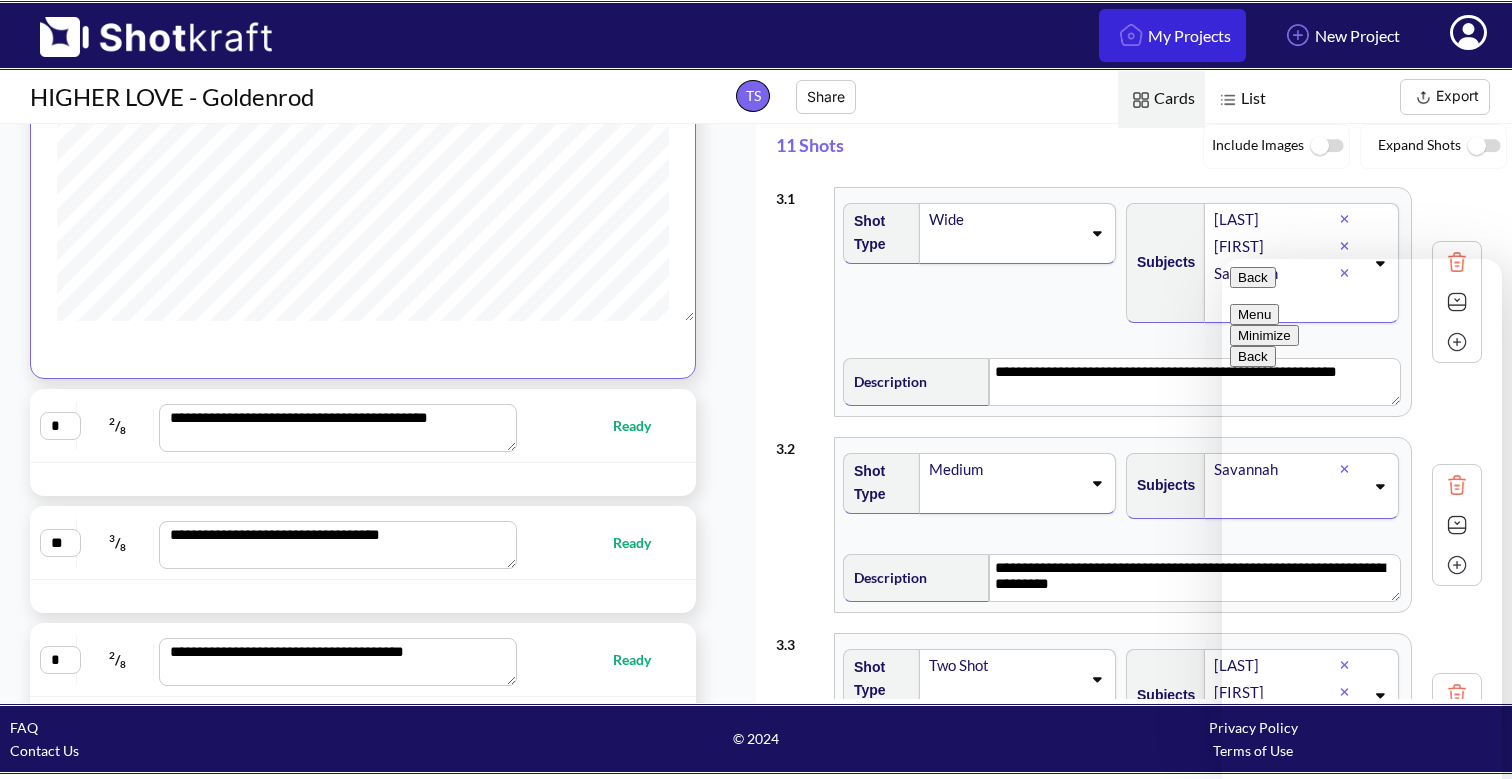 click on "My Projects" at bounding box center (1172, 35) 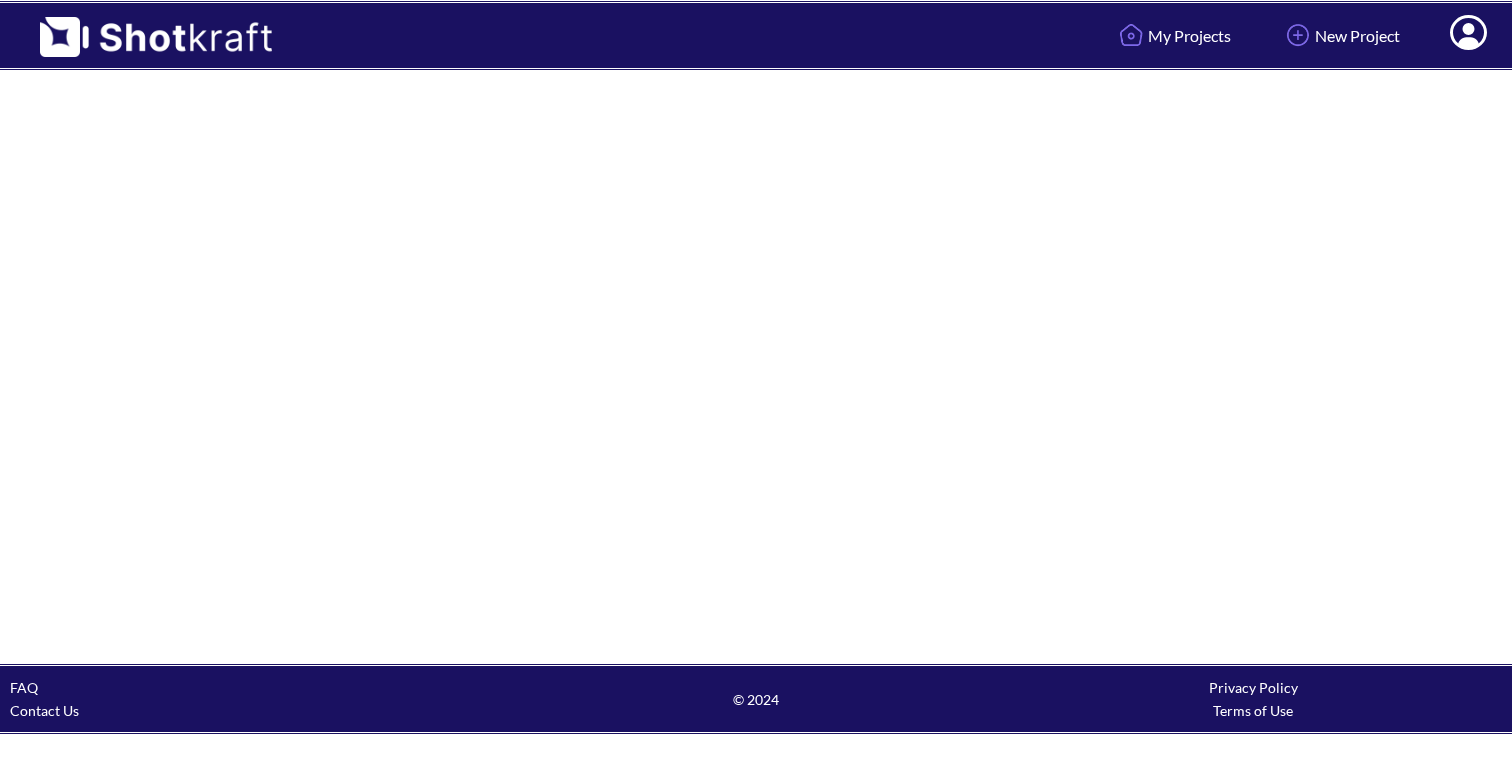 scroll, scrollTop: 0, scrollLeft: 0, axis: both 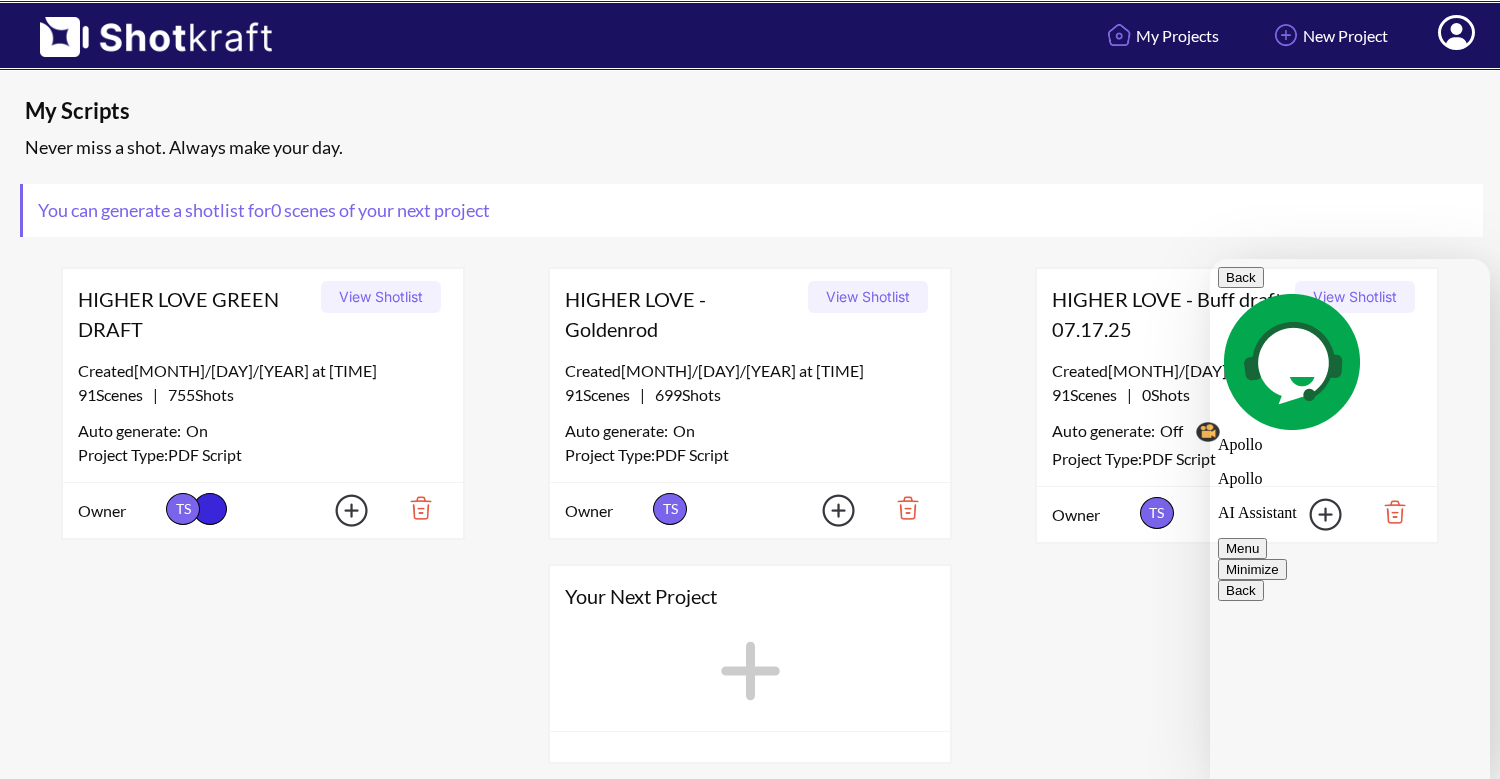 click on "Created  7/17/25 at 7:58 PM   91  Scenes | 0  Shots Auto generate: Off   You used up your Pro credits for this month. Try again next month or contact us here to buy an additional project for $6.50 Project Type:  PDF Script" at bounding box center (1237, 422) 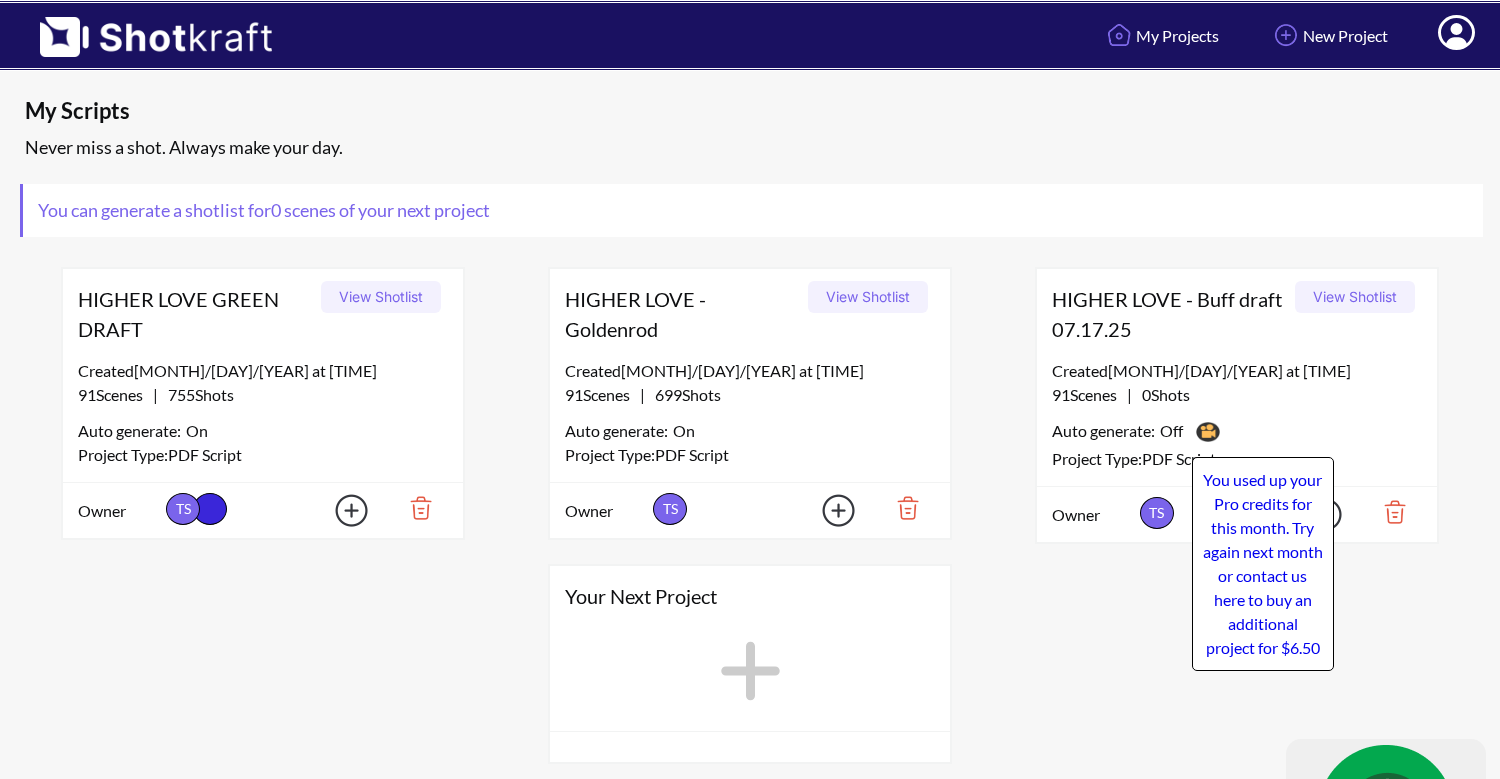 click at bounding box center [1208, 432] 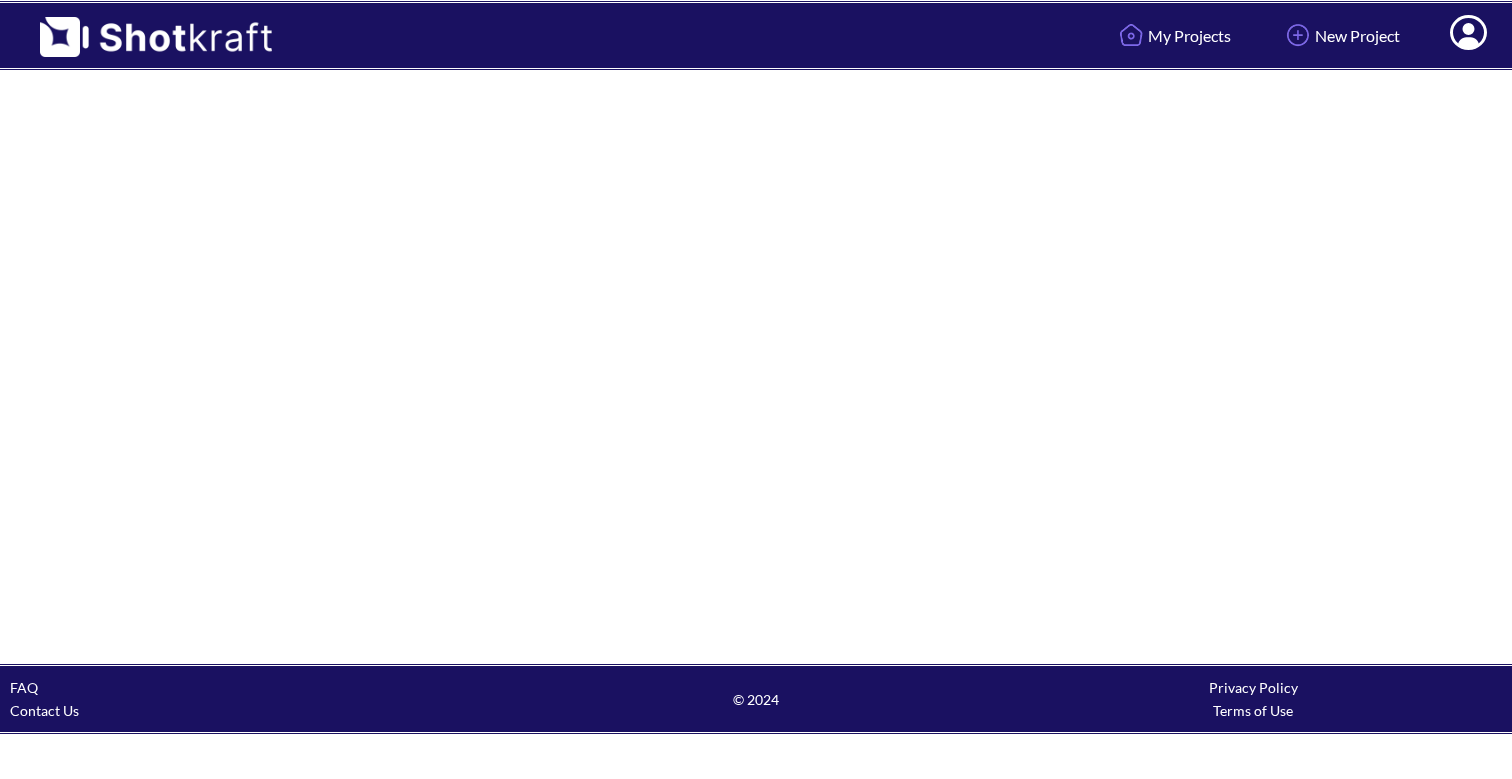 scroll, scrollTop: 0, scrollLeft: 0, axis: both 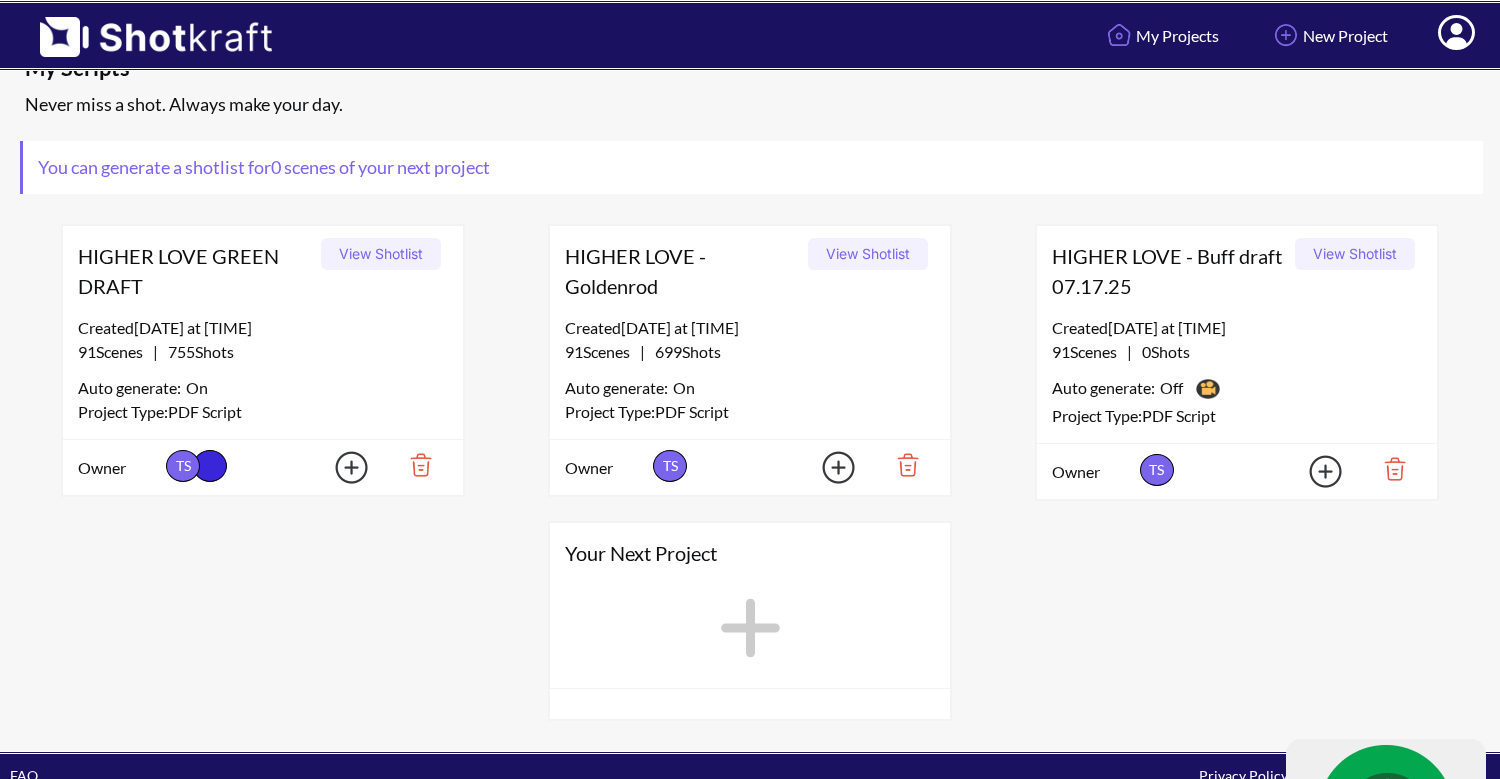 click on "AI Assistant" at bounding box center (1386, 936) 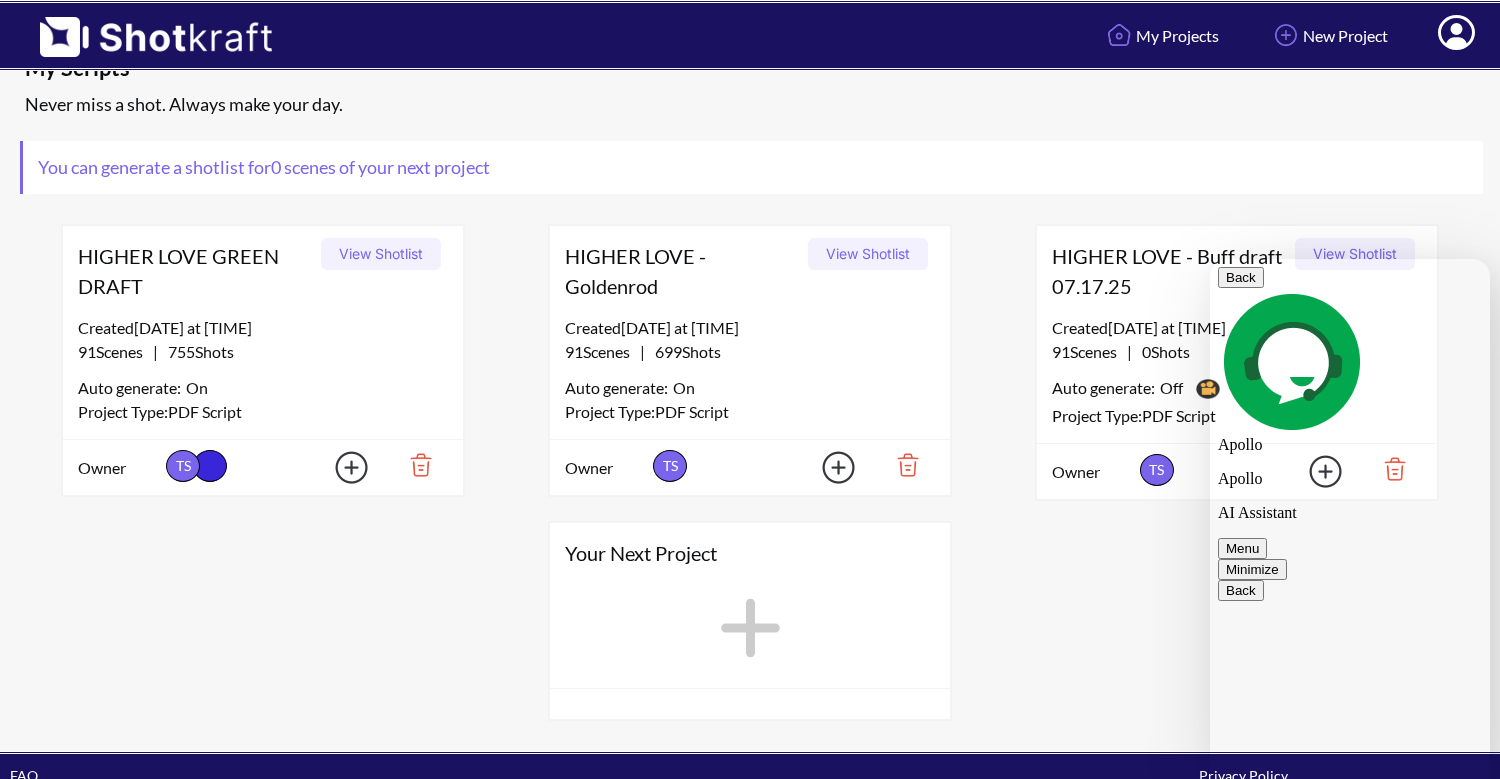 scroll, scrollTop: 885, scrollLeft: 0, axis: vertical 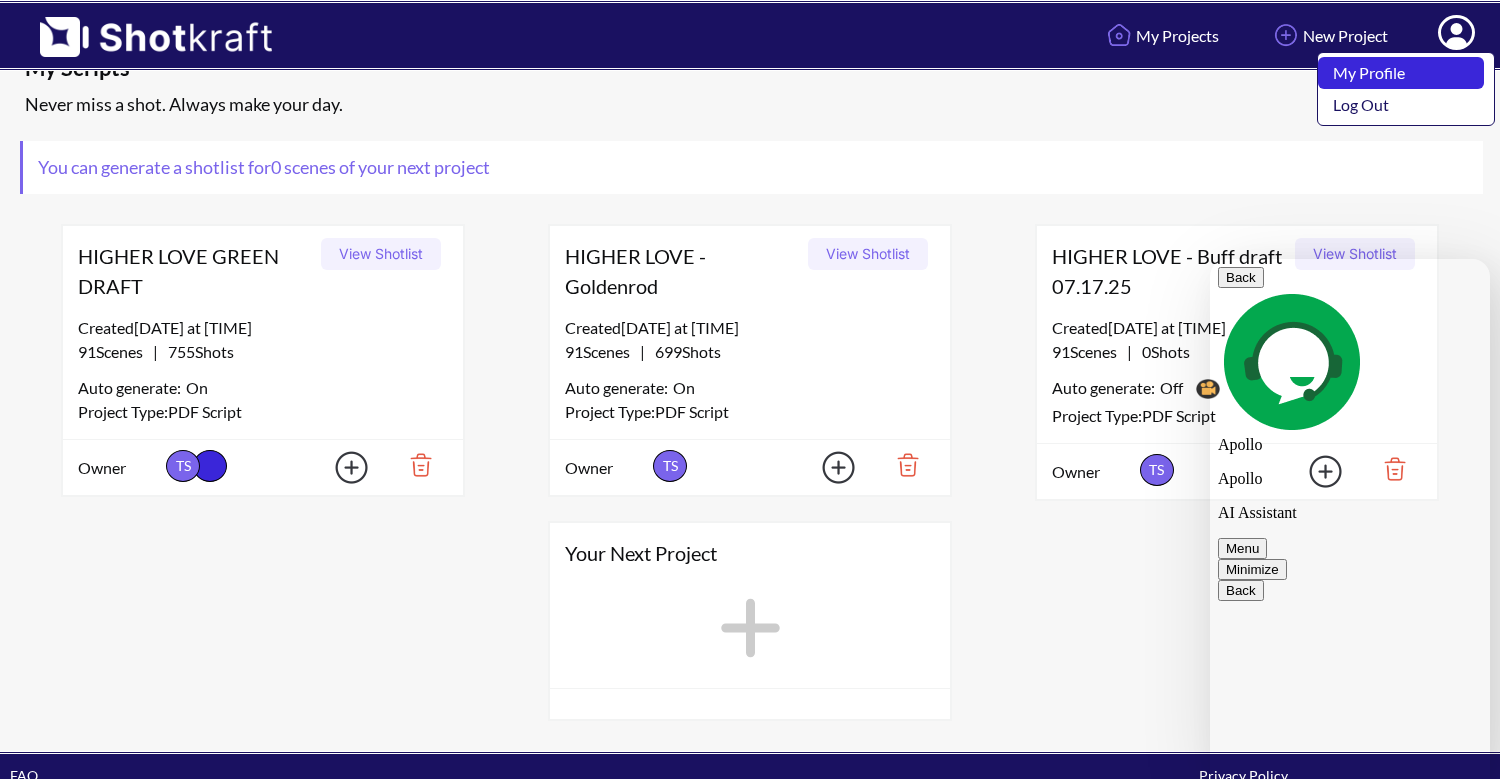 click on "My Profile" at bounding box center [1401, 73] 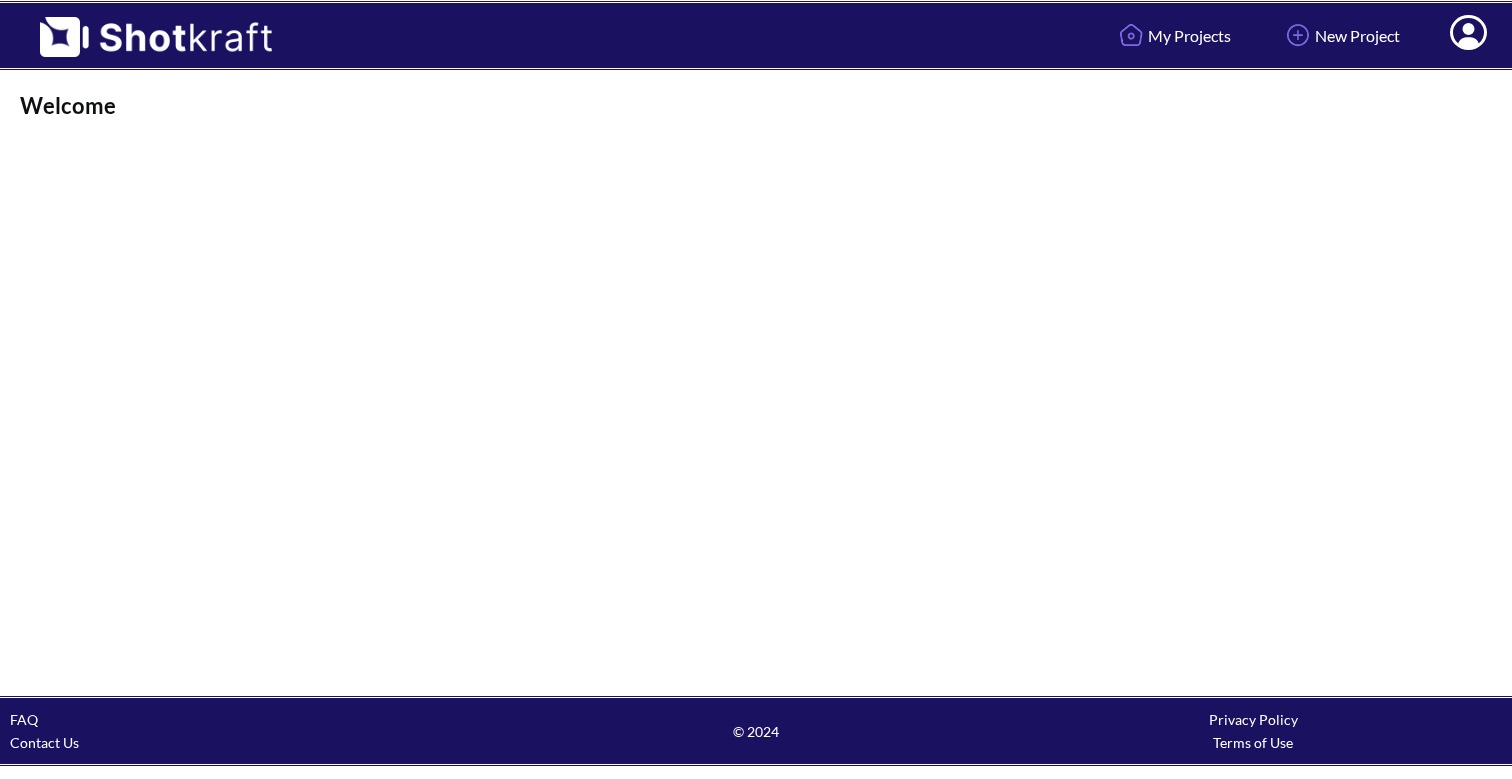 scroll, scrollTop: 0, scrollLeft: 0, axis: both 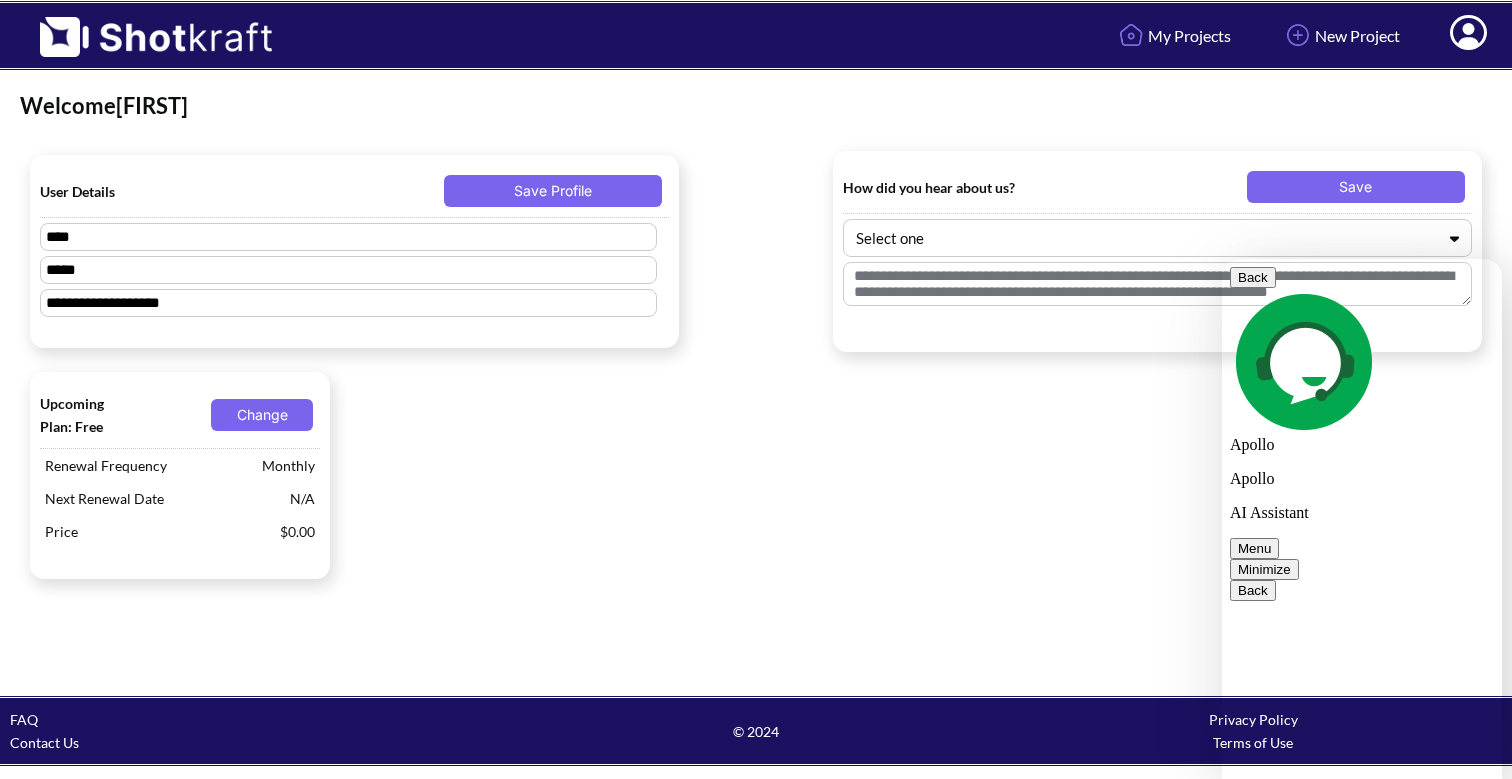 type on "********" 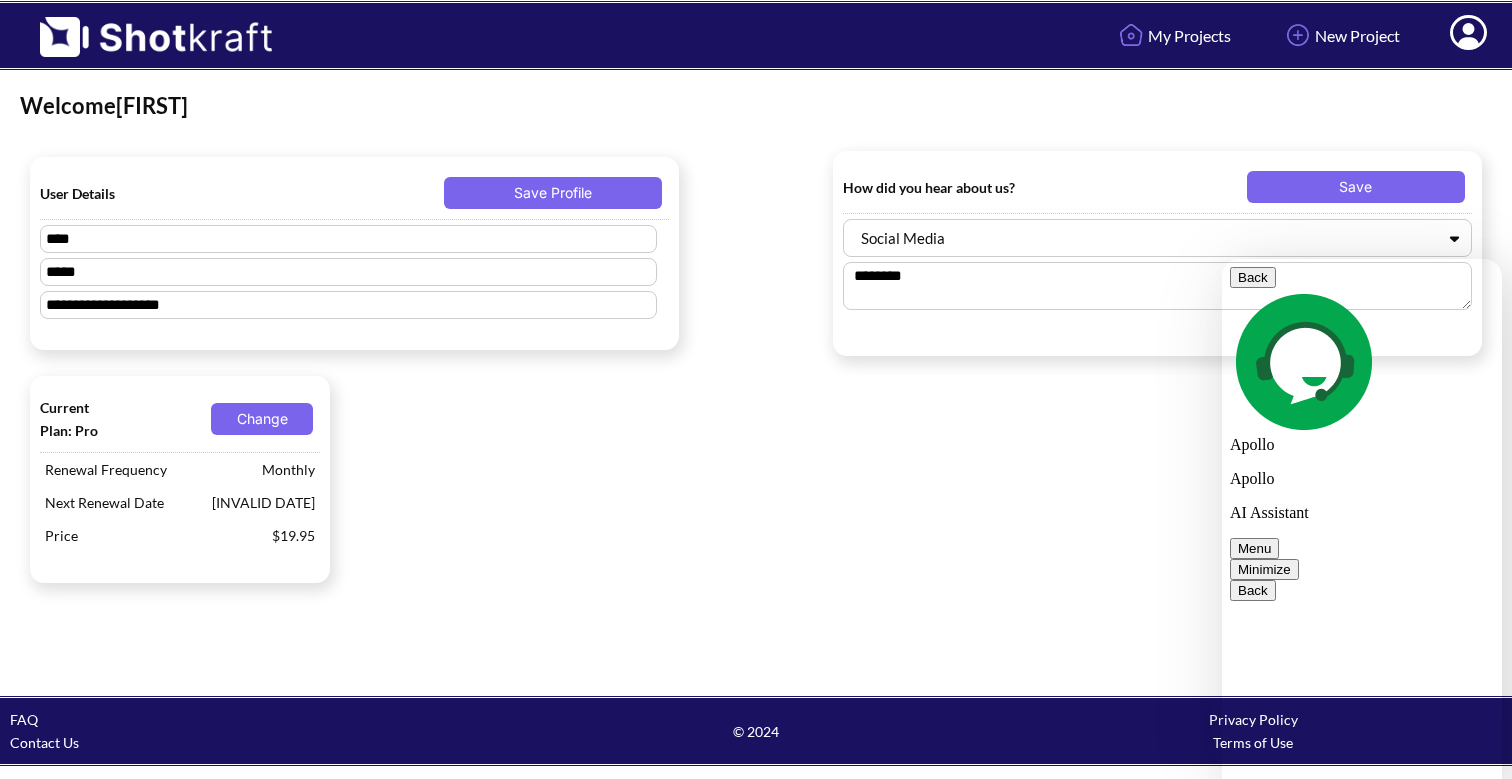 scroll, scrollTop: 0, scrollLeft: 0, axis: both 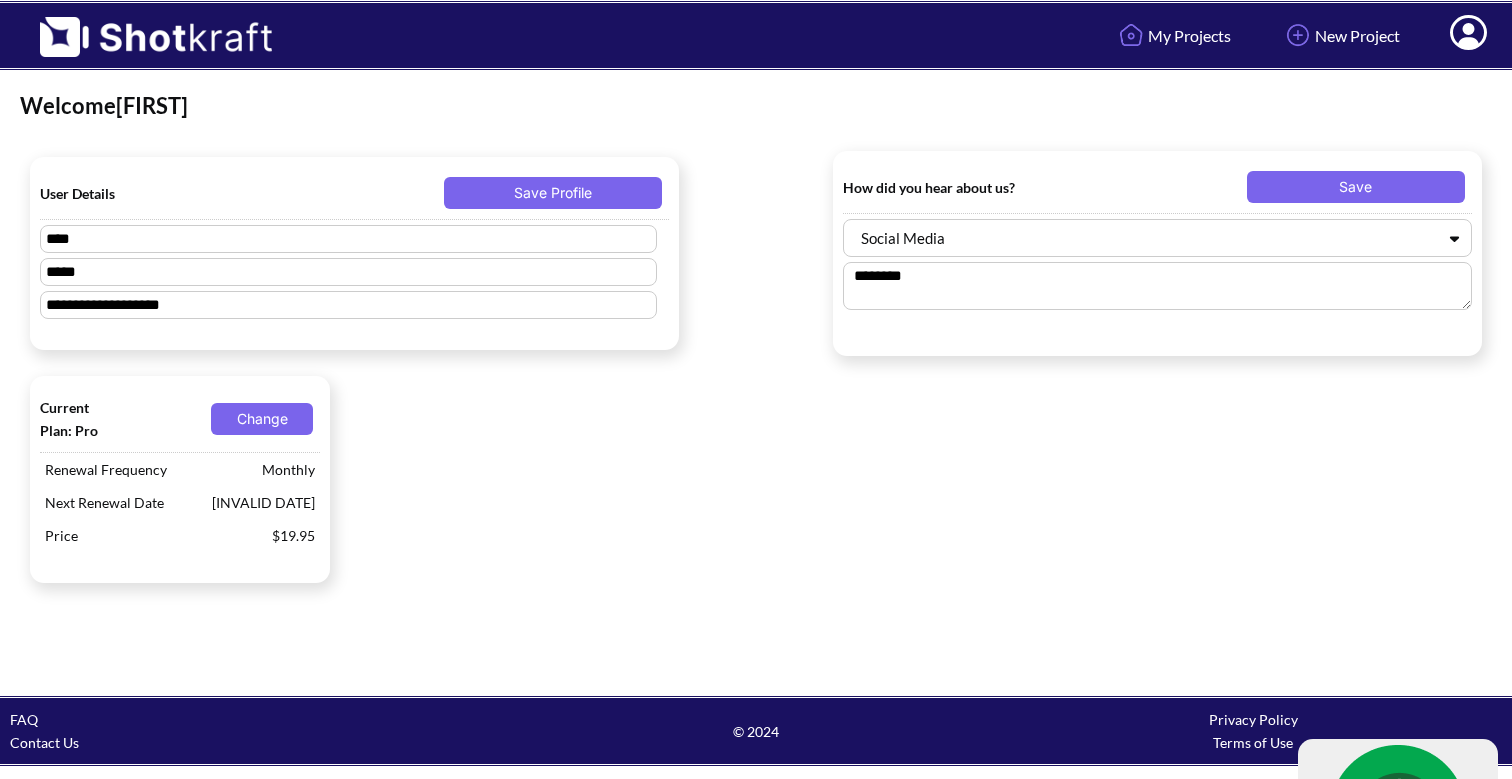 click on "**********" at bounding box center (756, 383) 